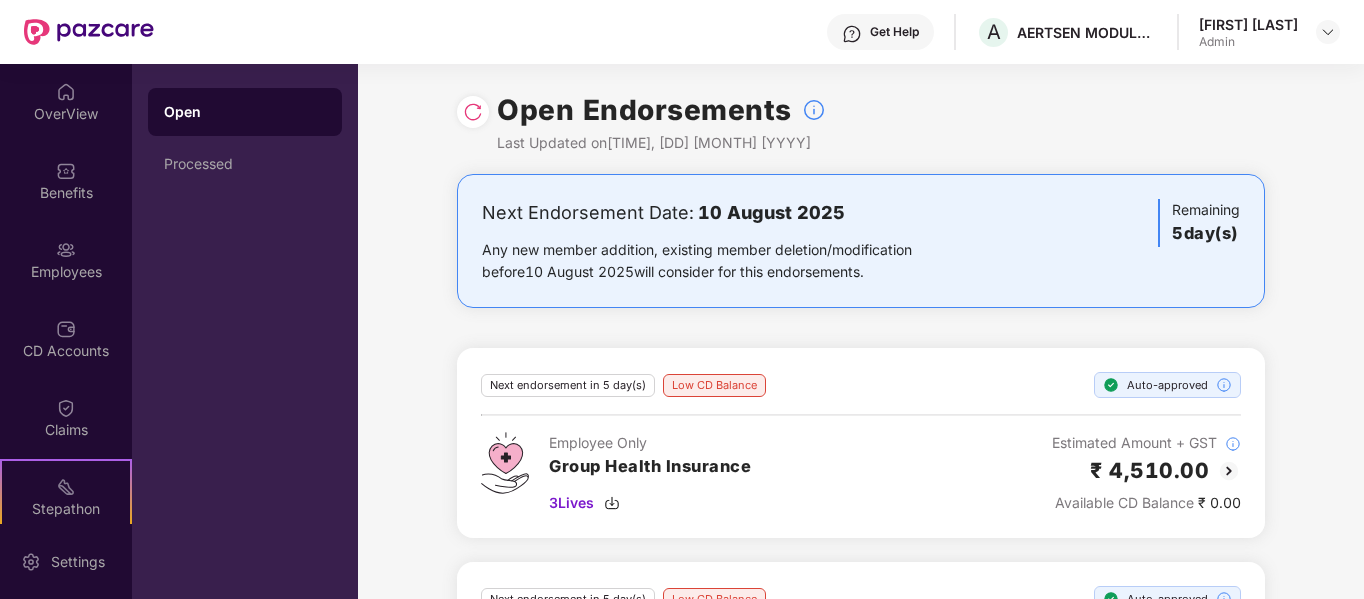 scroll, scrollTop: 0, scrollLeft: 0, axis: both 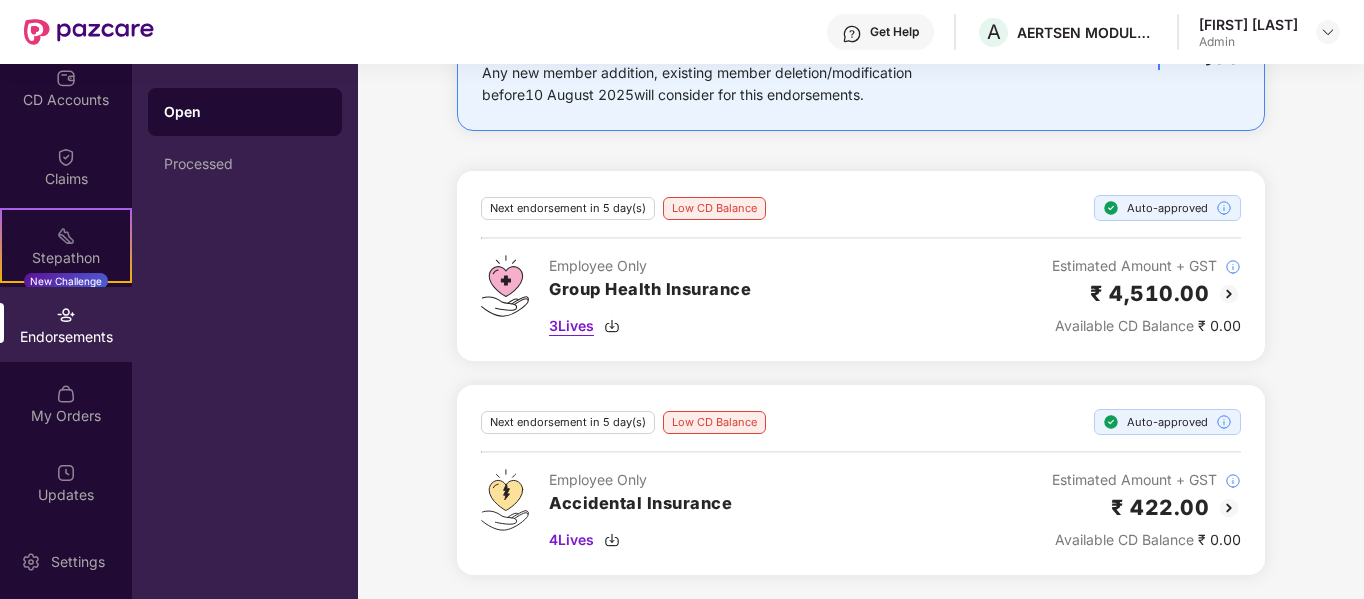 click on "3  Lives" at bounding box center (571, 326) 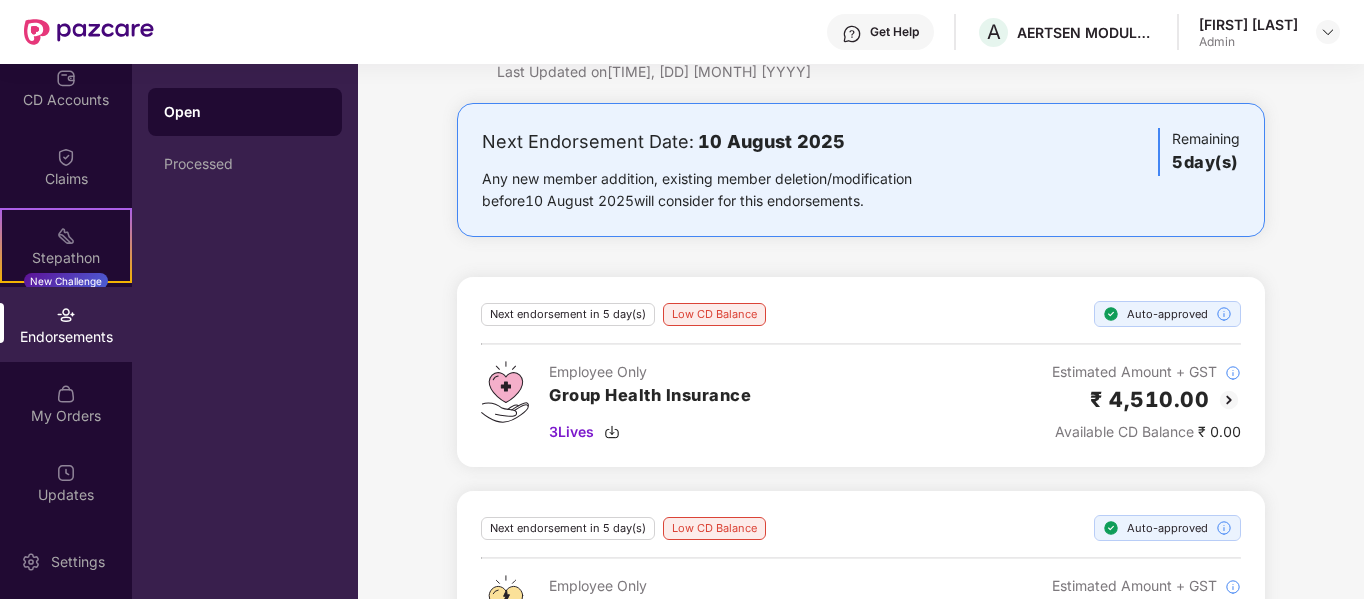 scroll, scrollTop: 0, scrollLeft: 0, axis: both 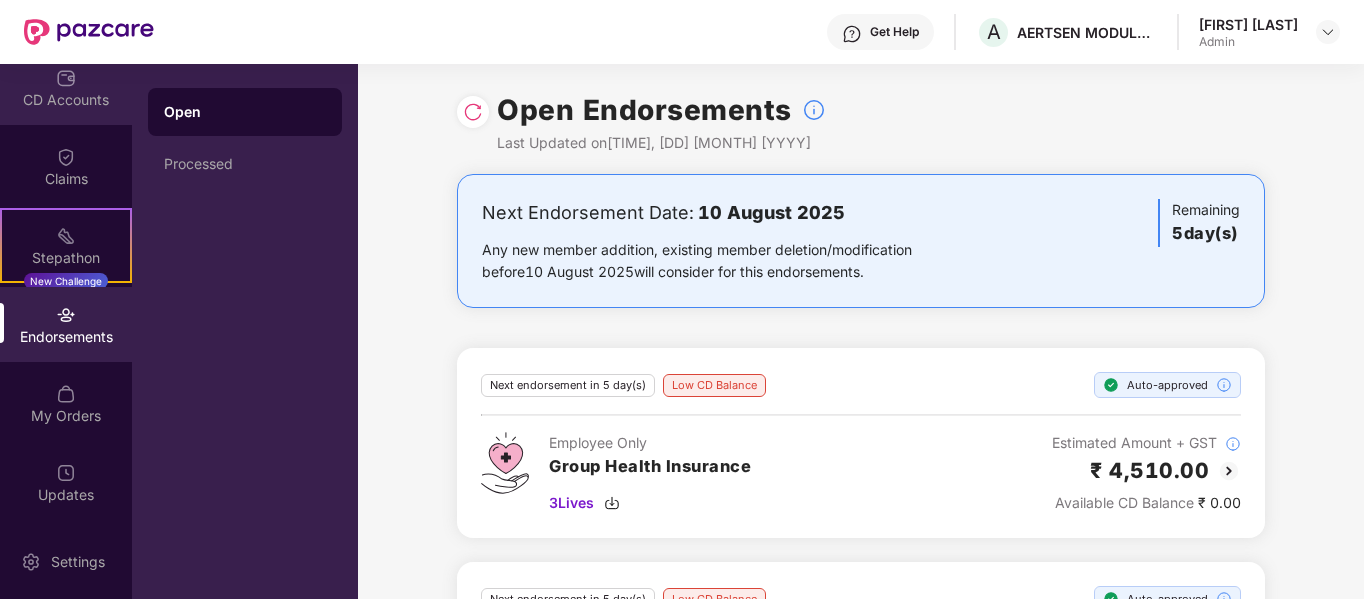click on "CD Accounts" at bounding box center [66, 100] 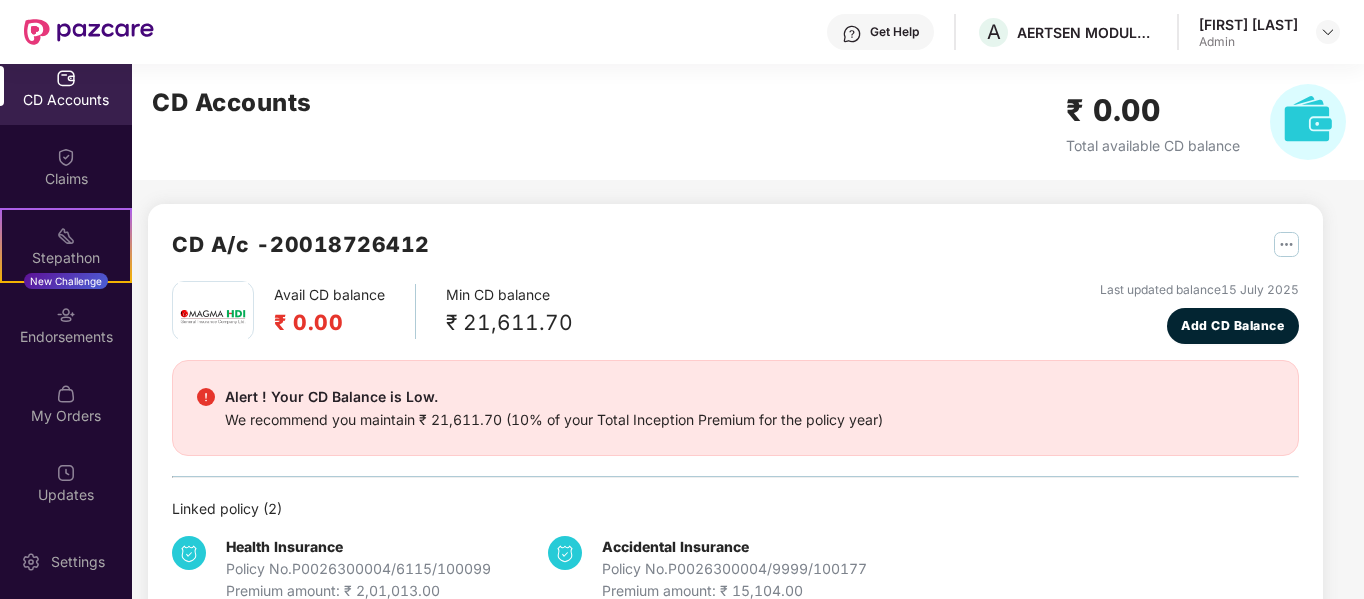 scroll, scrollTop: 51, scrollLeft: 0, axis: vertical 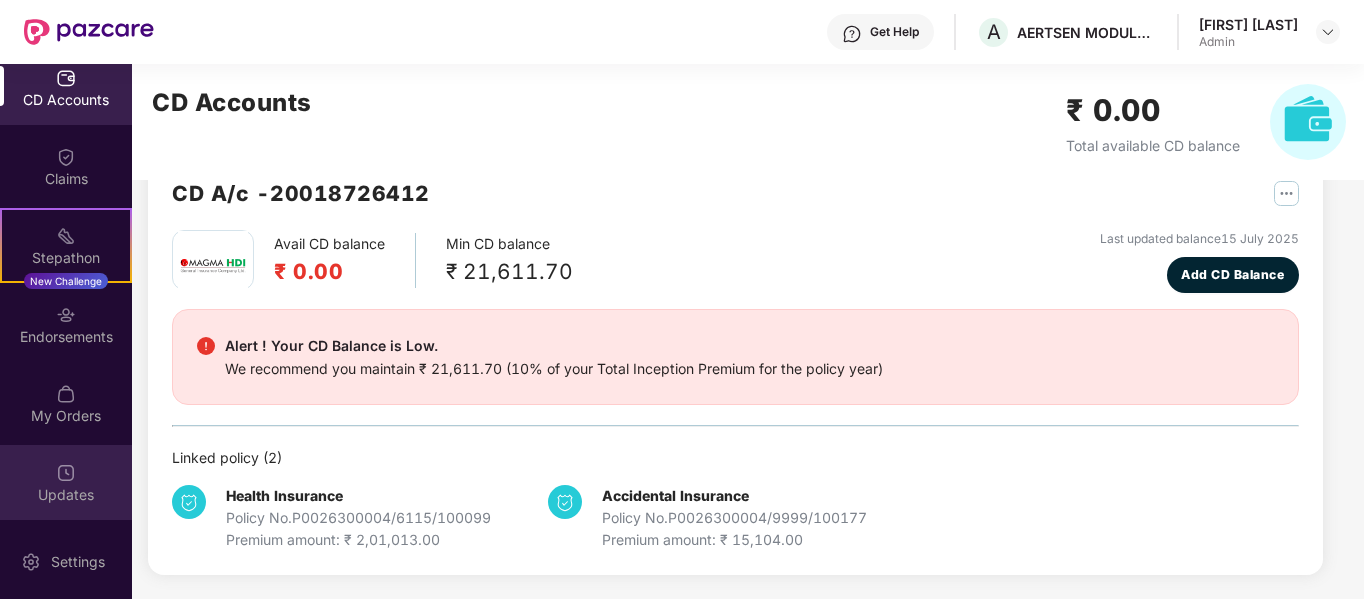 click on "Updates" at bounding box center (66, 495) 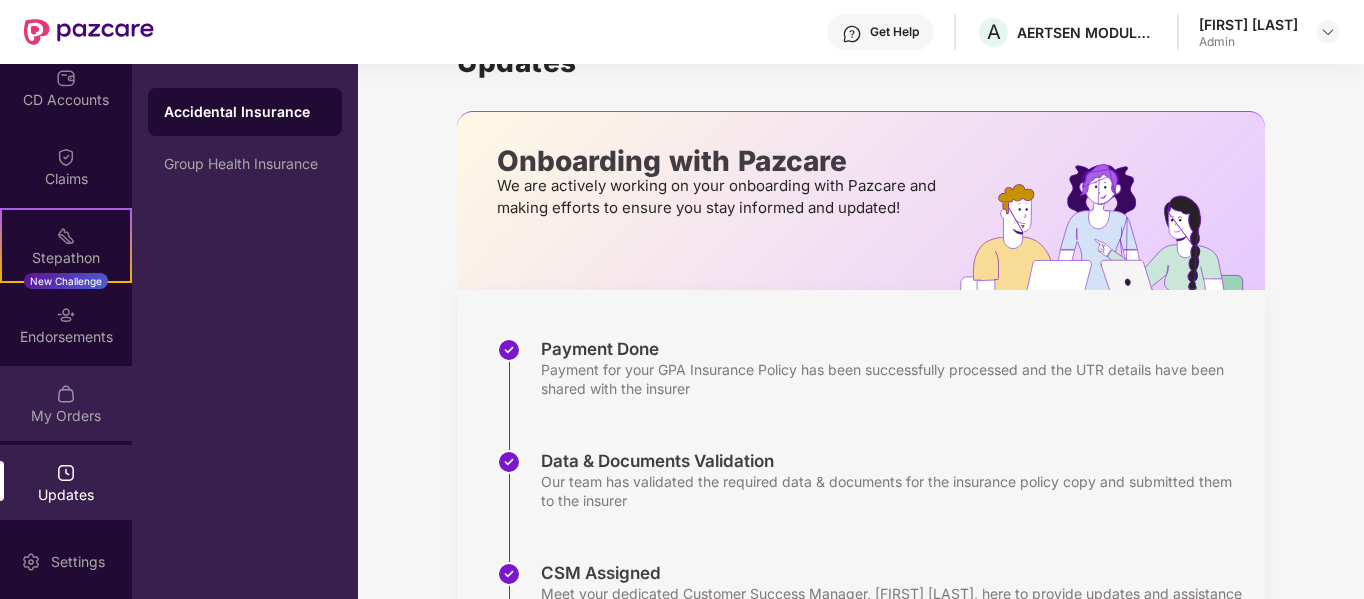 click on "My Orders" at bounding box center [66, 403] 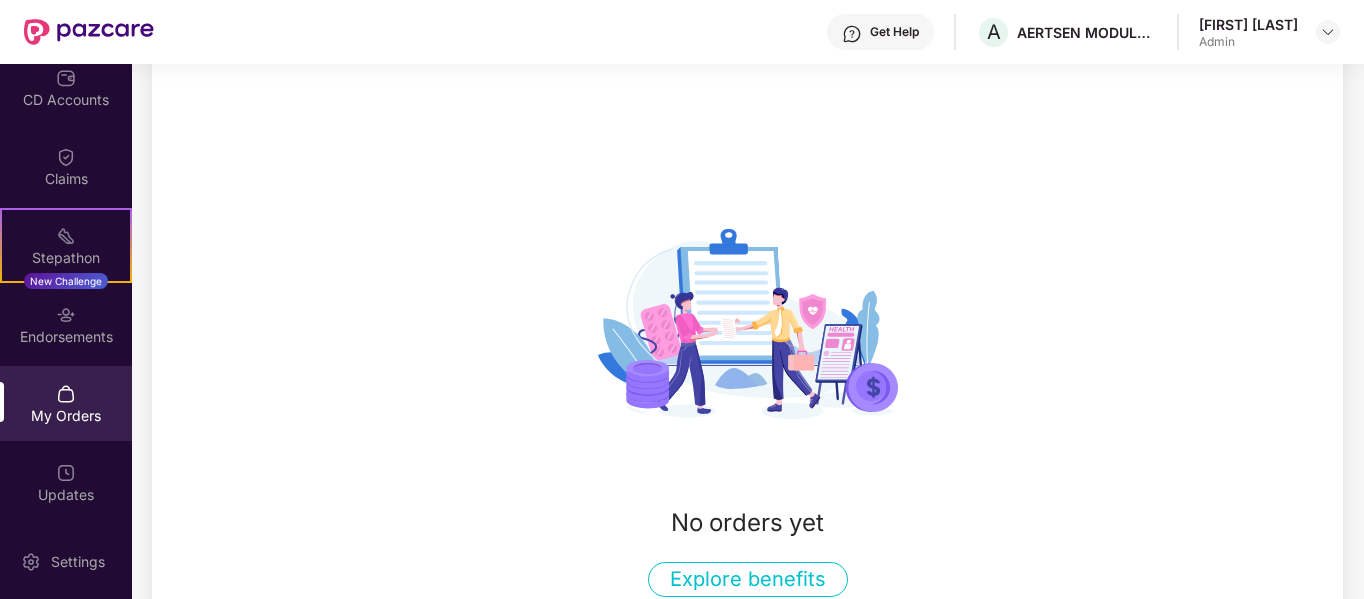scroll, scrollTop: 251, scrollLeft: 0, axis: vertical 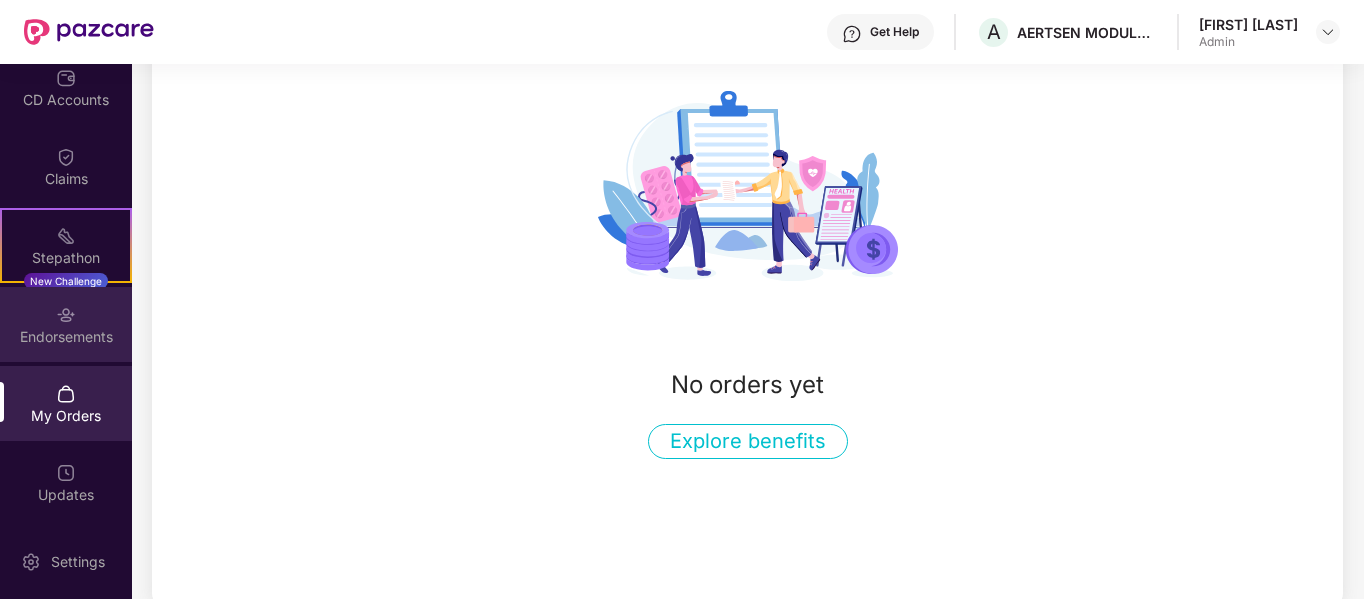 click on "Endorsements" at bounding box center (66, 337) 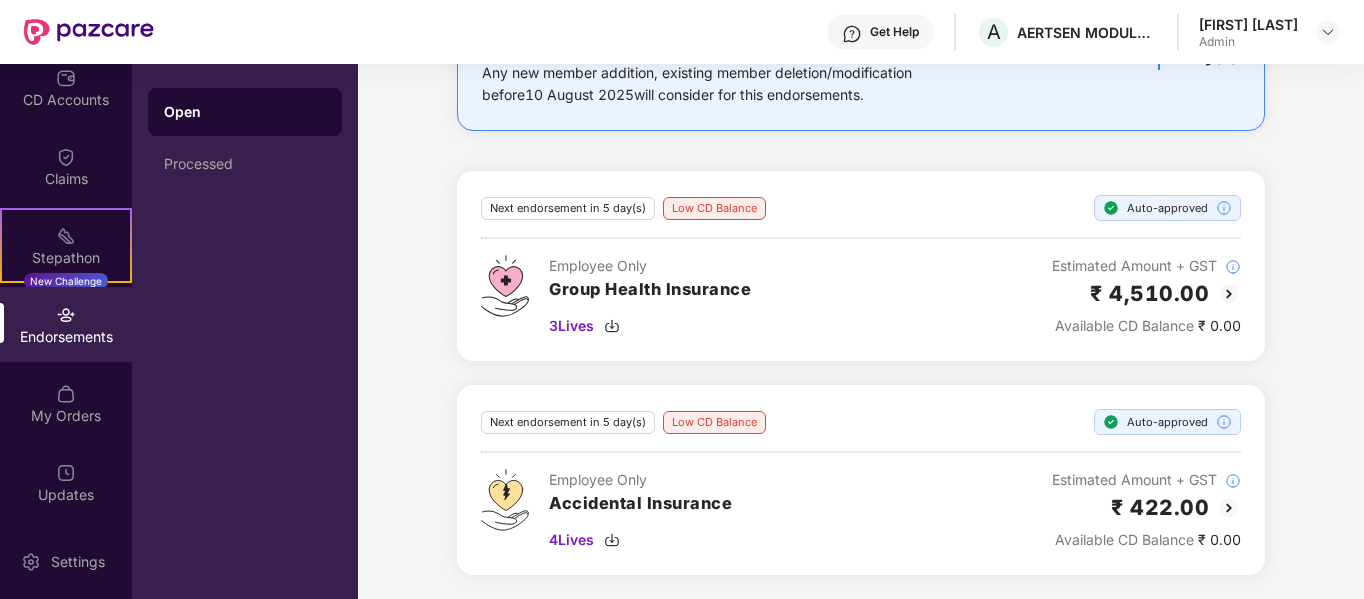 scroll, scrollTop: 0, scrollLeft: 0, axis: both 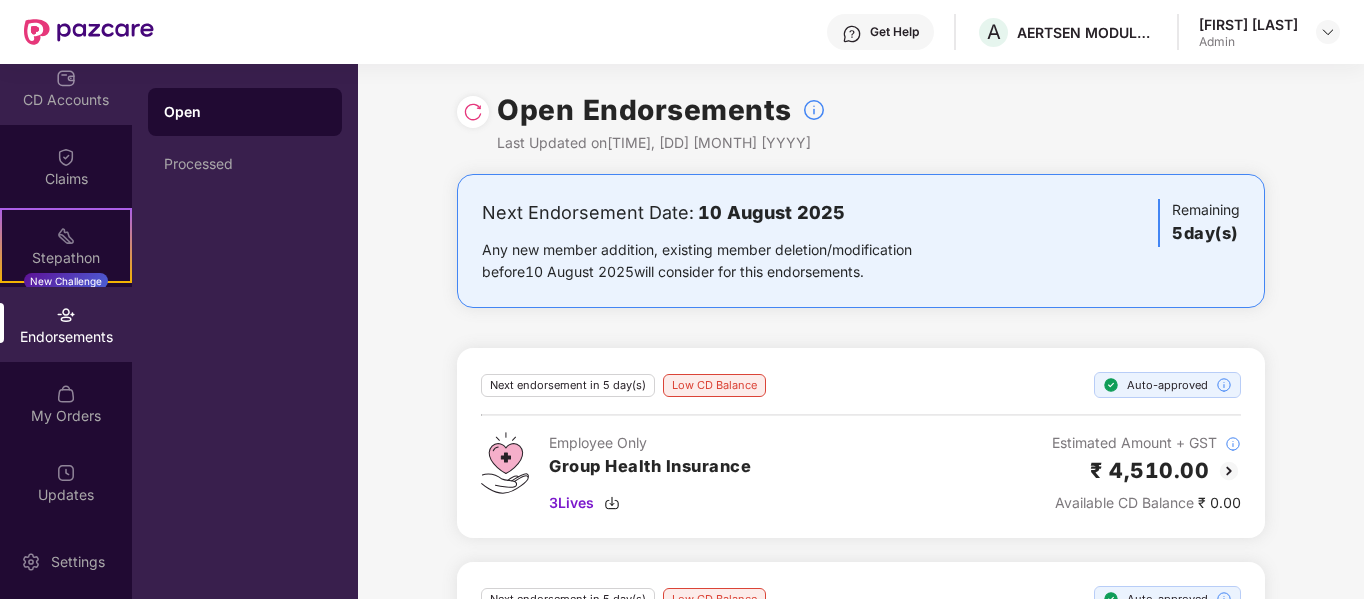 click on "CD Accounts" at bounding box center (66, 100) 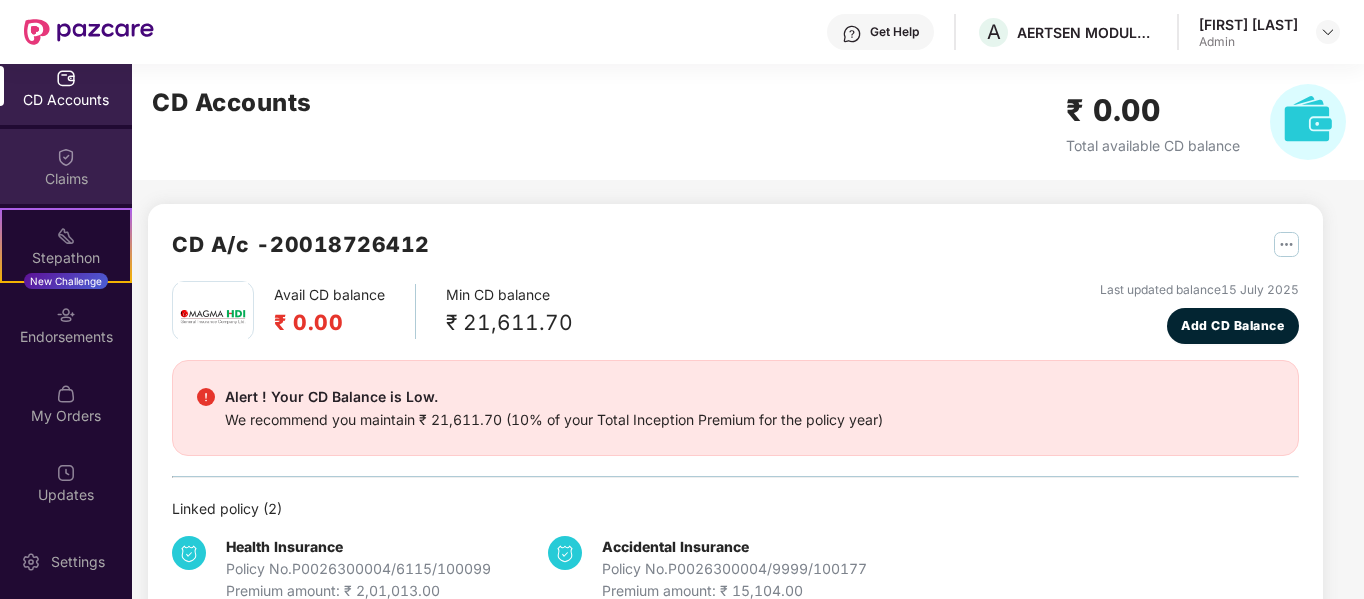 scroll, scrollTop: 0, scrollLeft: 0, axis: both 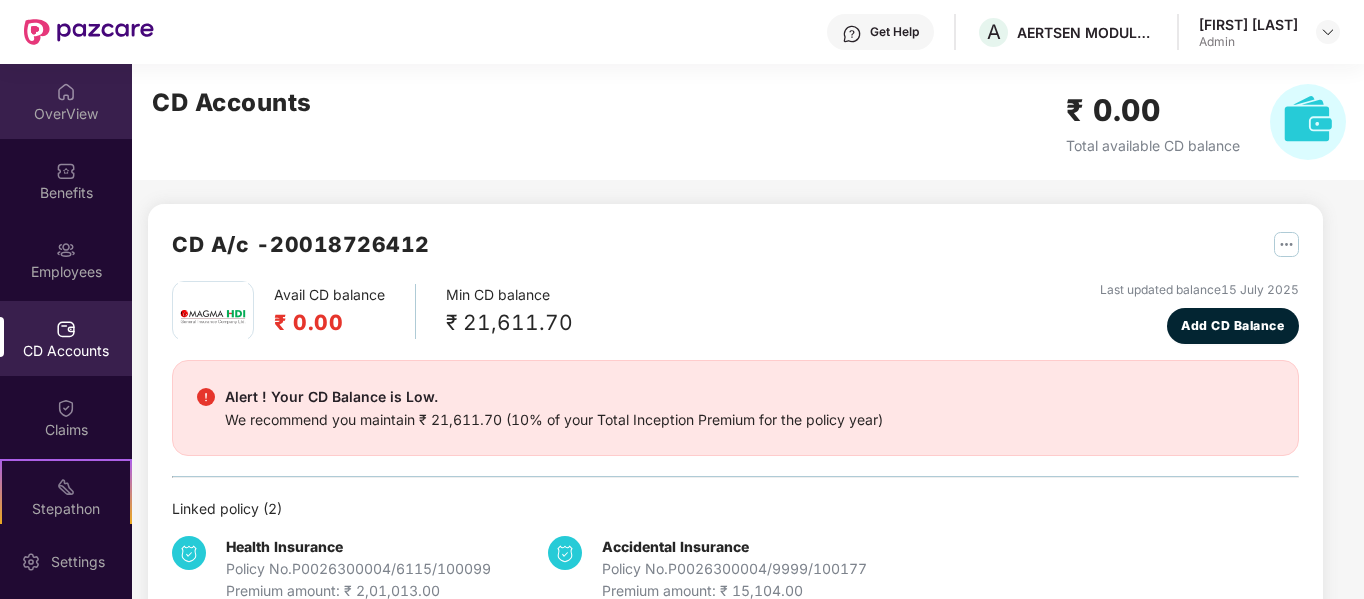 click on "OverView" at bounding box center [66, 101] 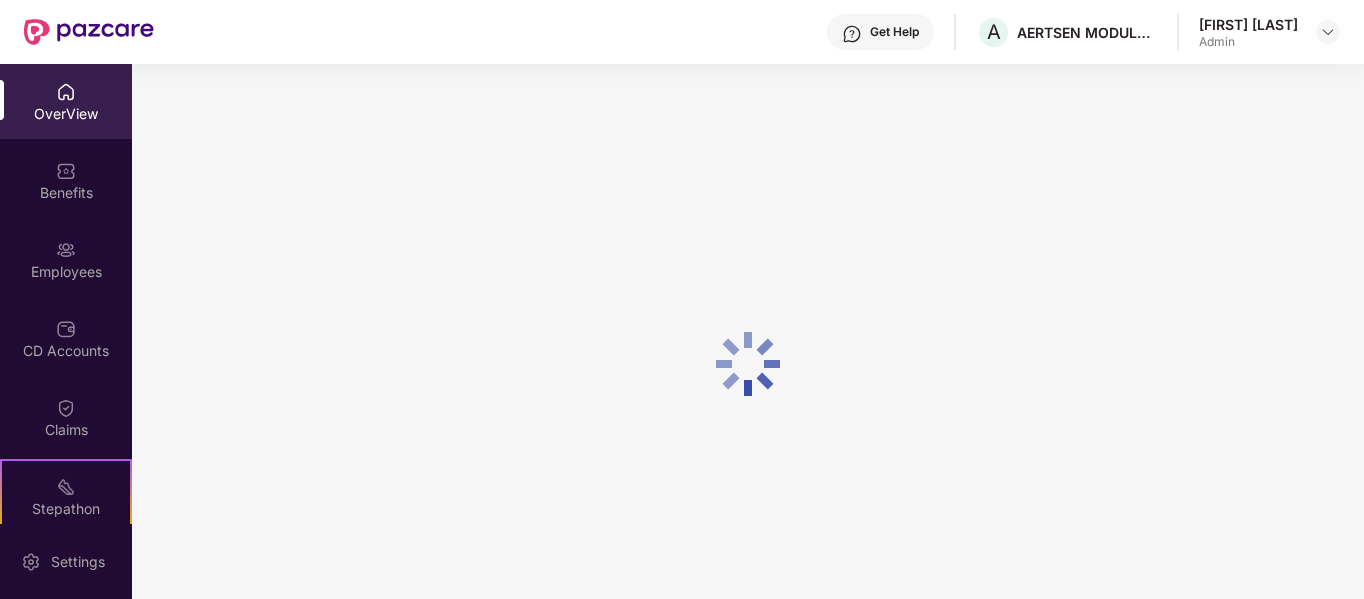 click on "OverView" at bounding box center (66, 114) 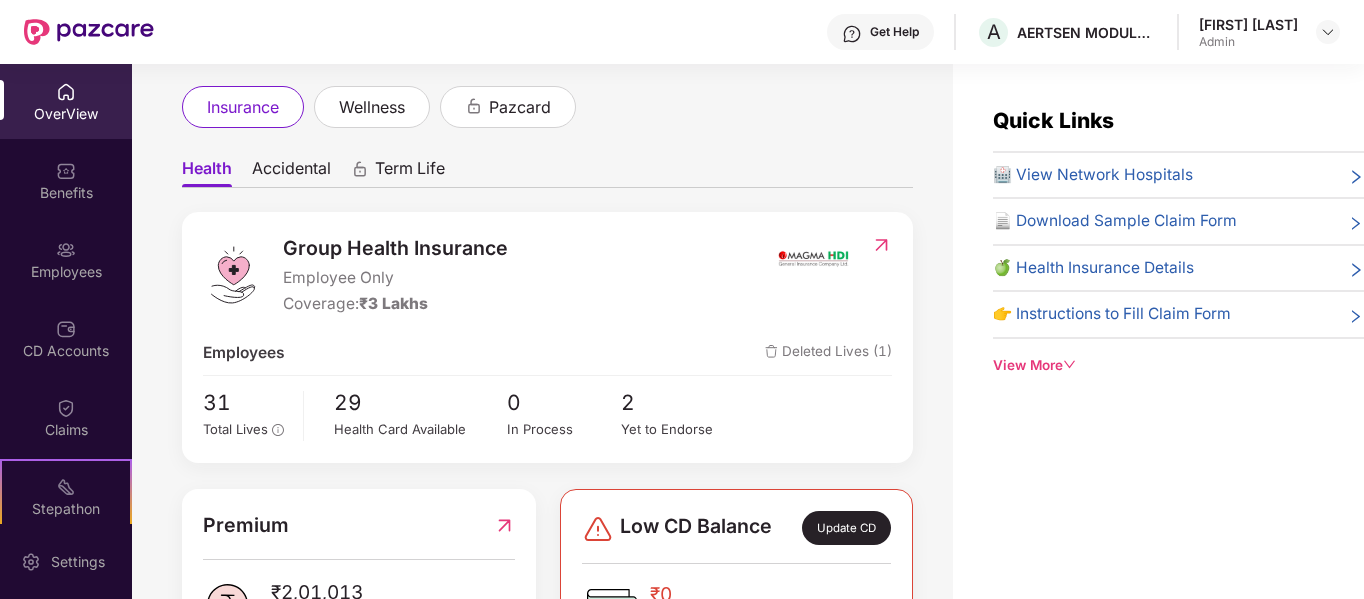 scroll, scrollTop: 204, scrollLeft: 0, axis: vertical 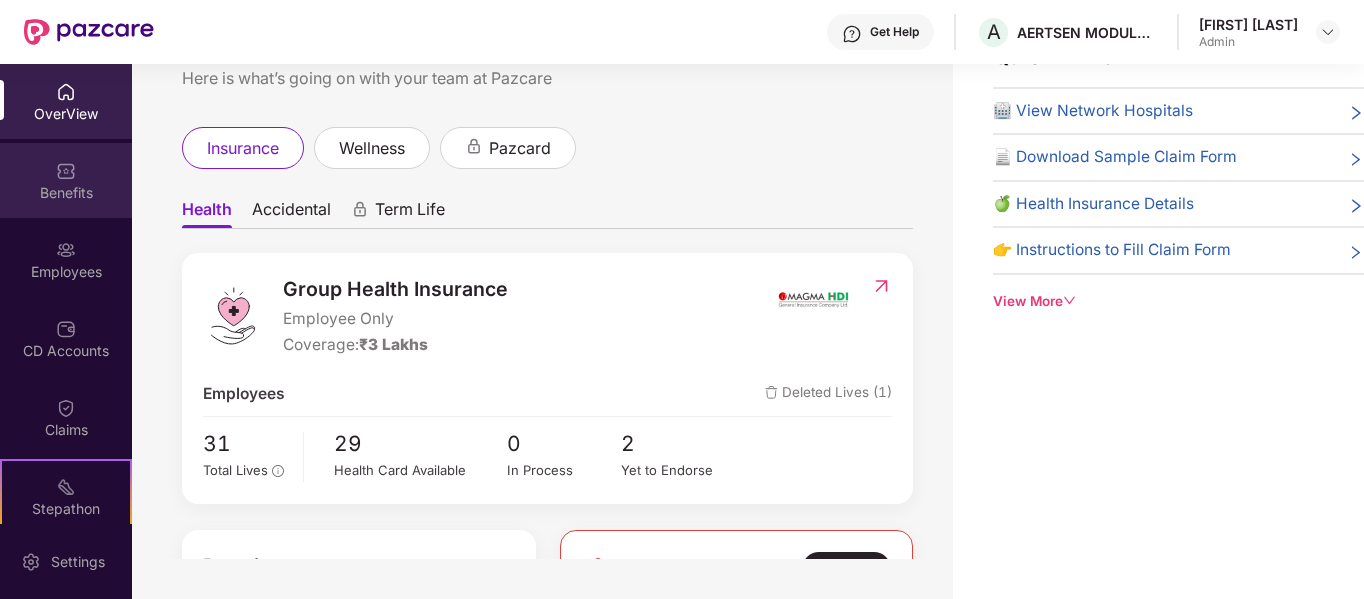 click on "Benefits" at bounding box center [66, 193] 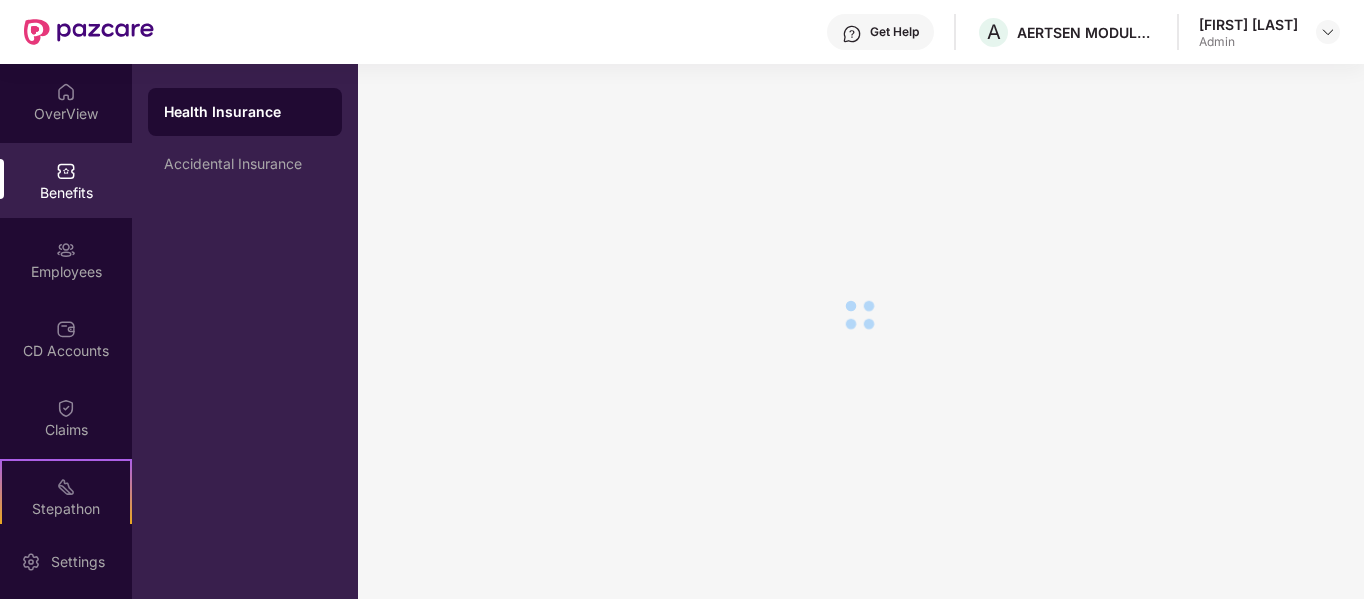 scroll, scrollTop: 34, scrollLeft: 0, axis: vertical 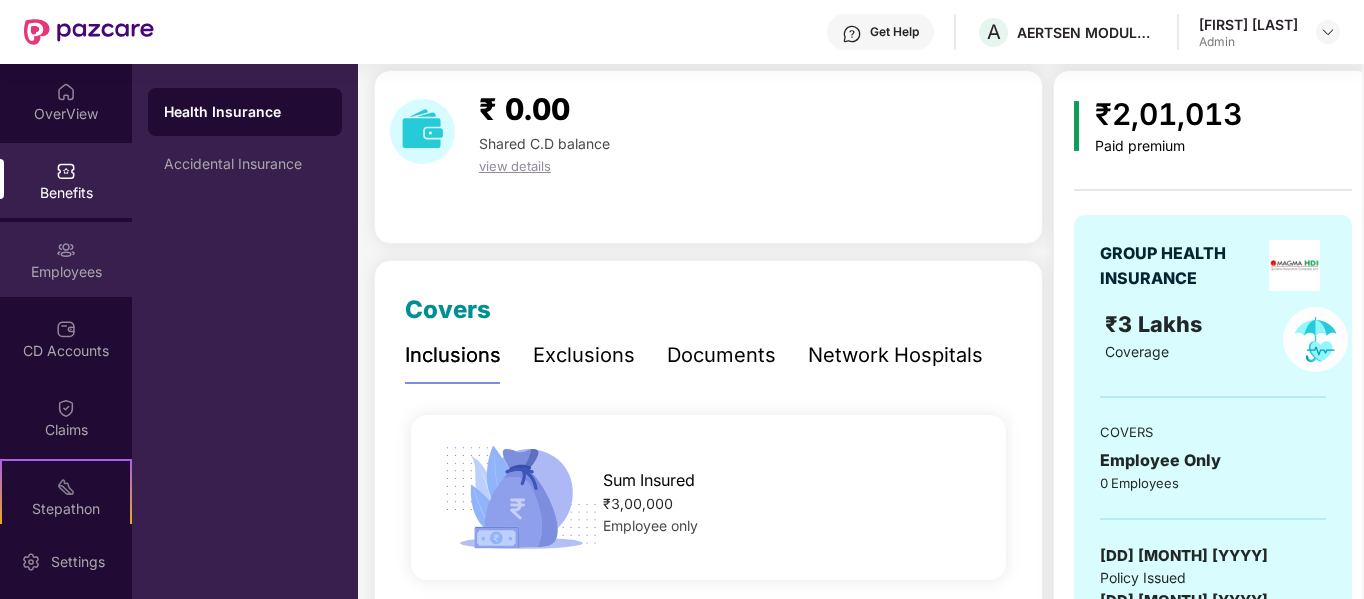 click on "Employees" at bounding box center (66, 272) 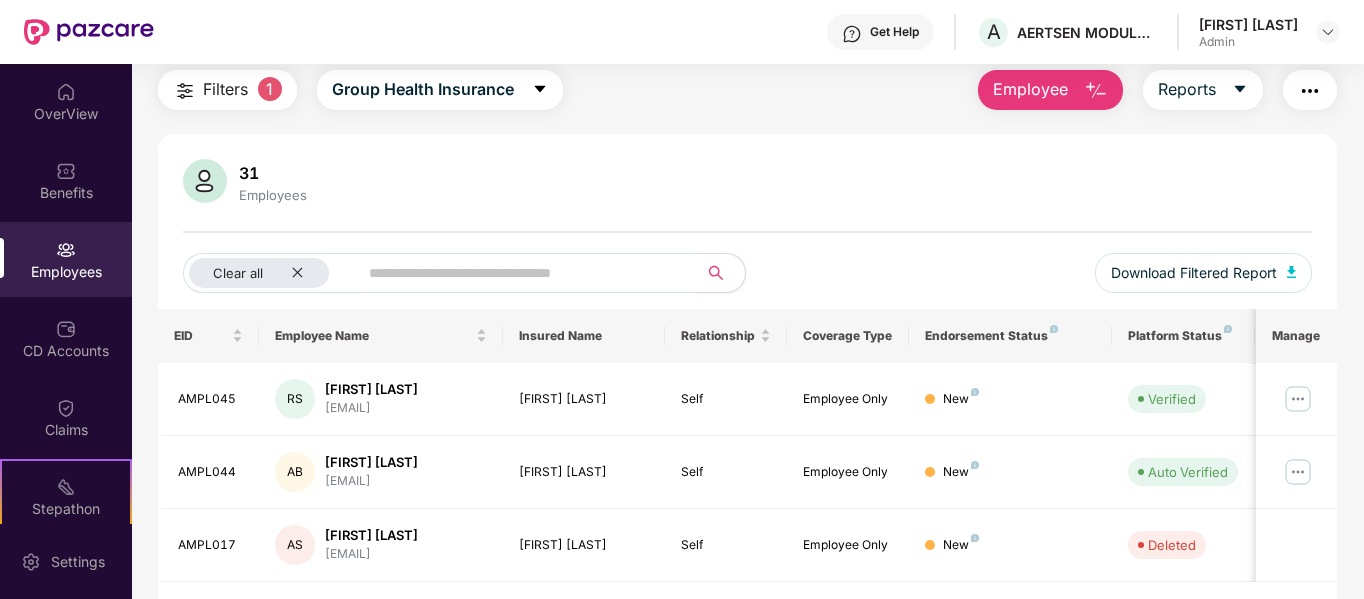 click at bounding box center [520, 273] 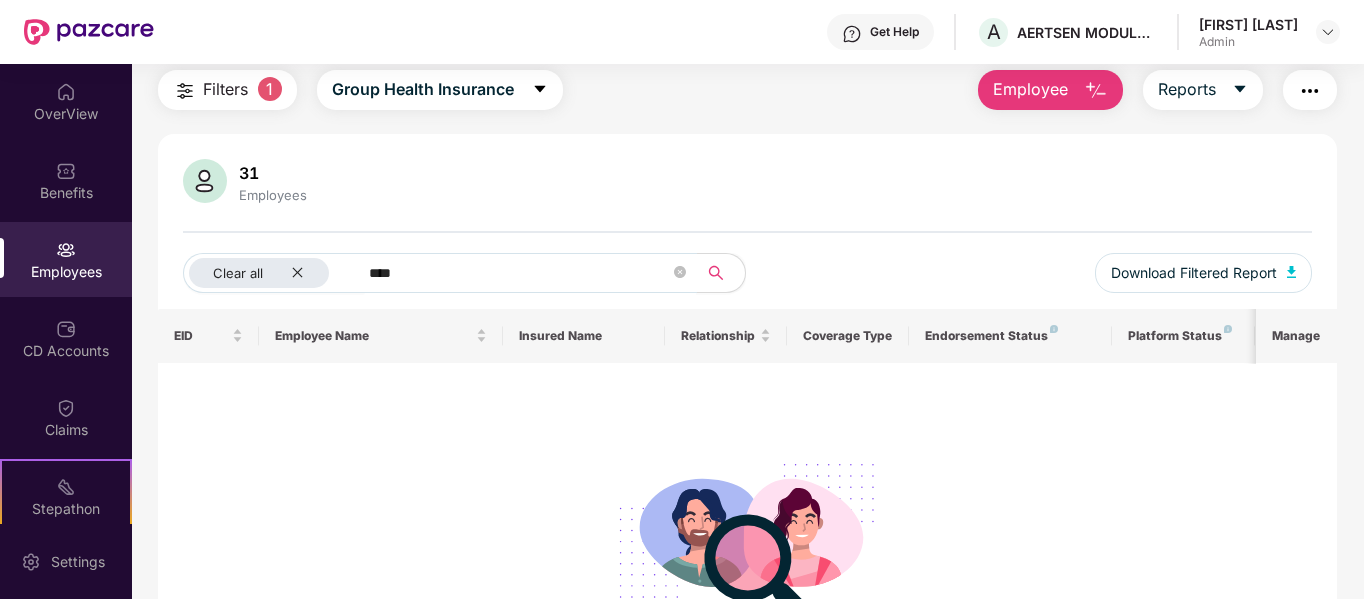 click on "31" at bounding box center [273, 173] 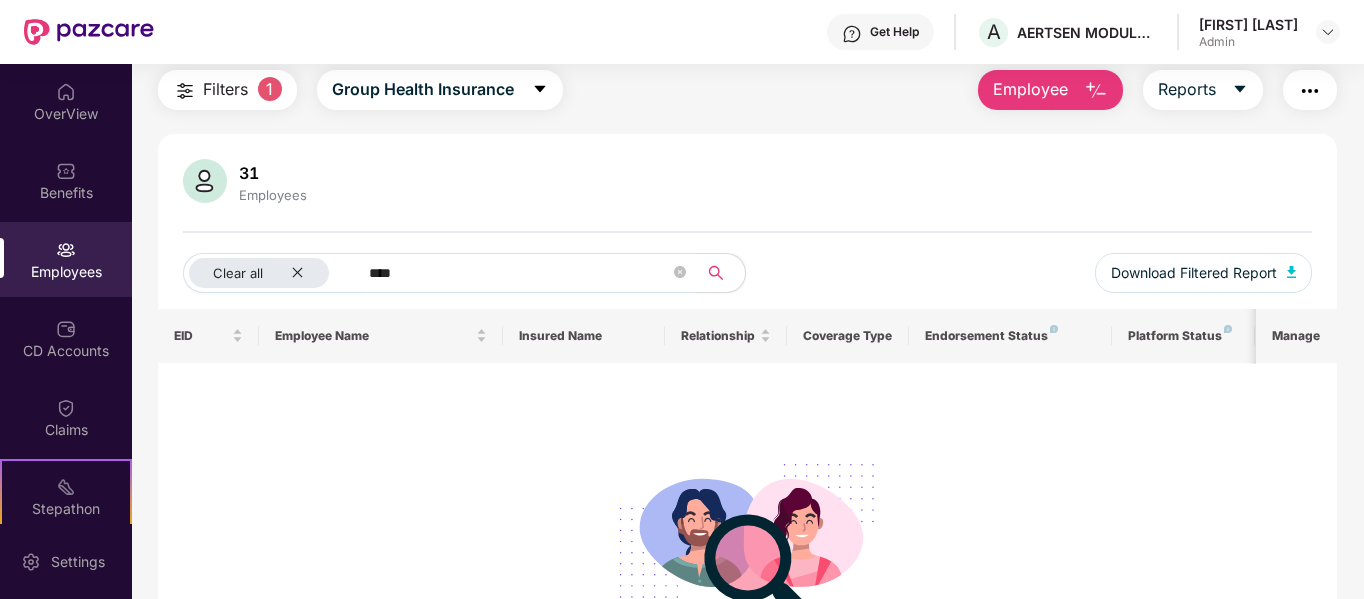 click at bounding box center (205, 181) 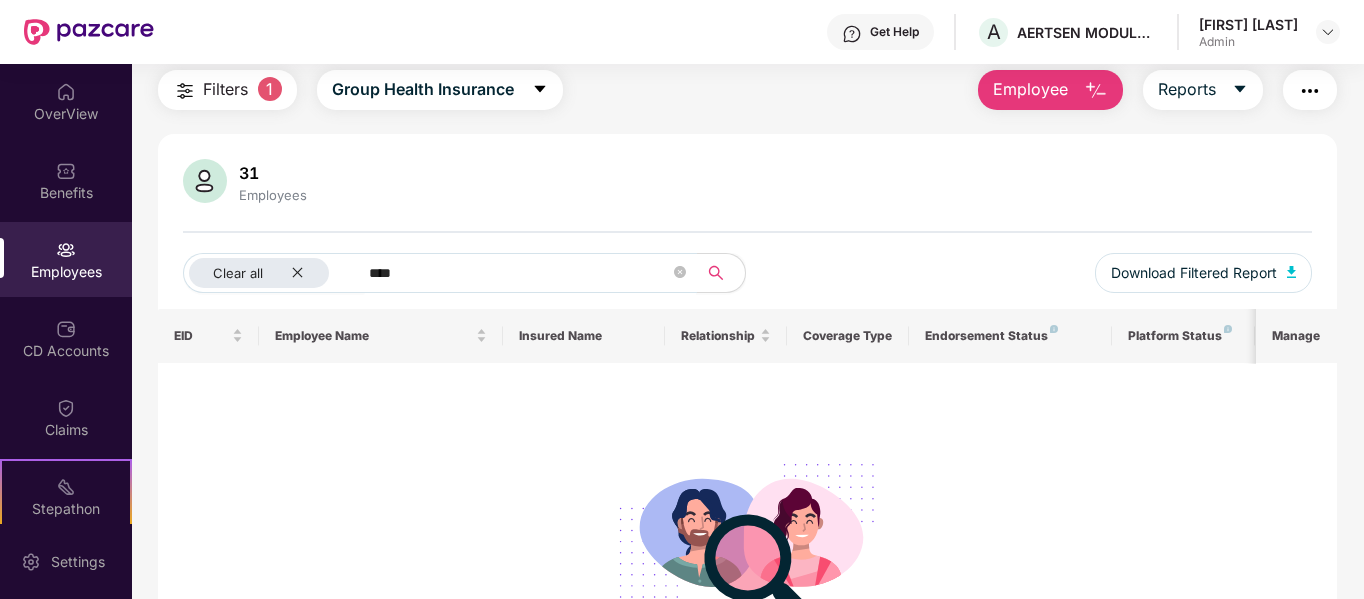 click on "****" at bounding box center (520, 273) 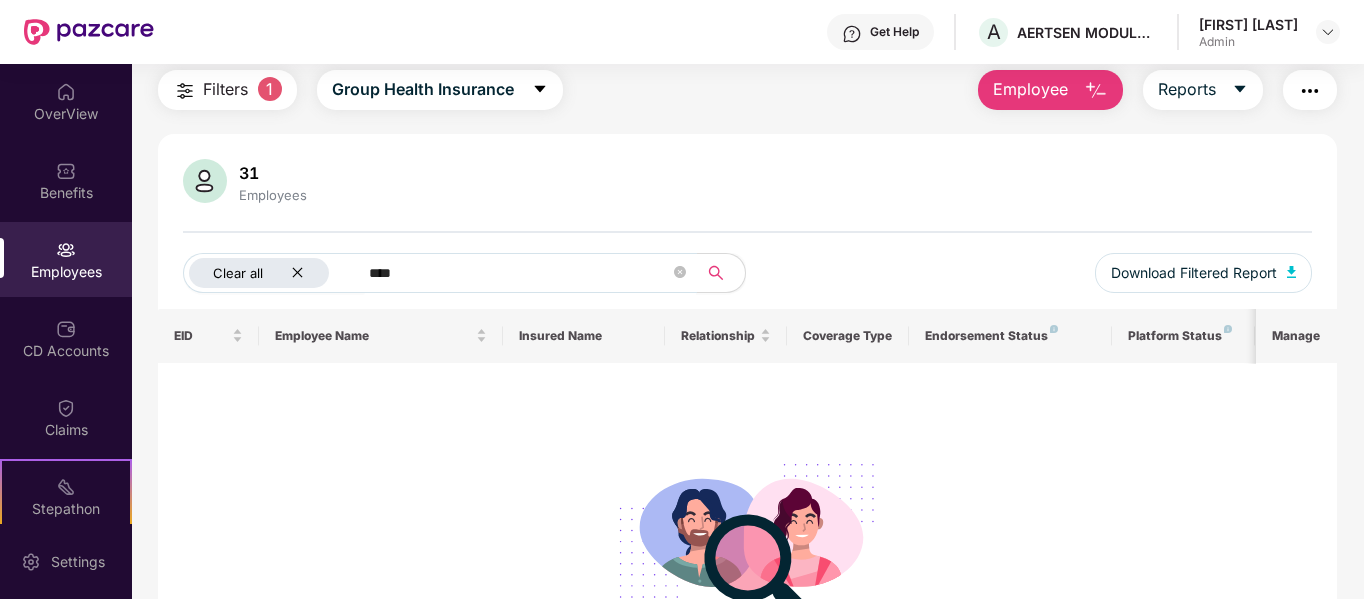 drag, startPoint x: 428, startPoint y: 275, endPoint x: 297, endPoint y: 278, distance: 131.03435 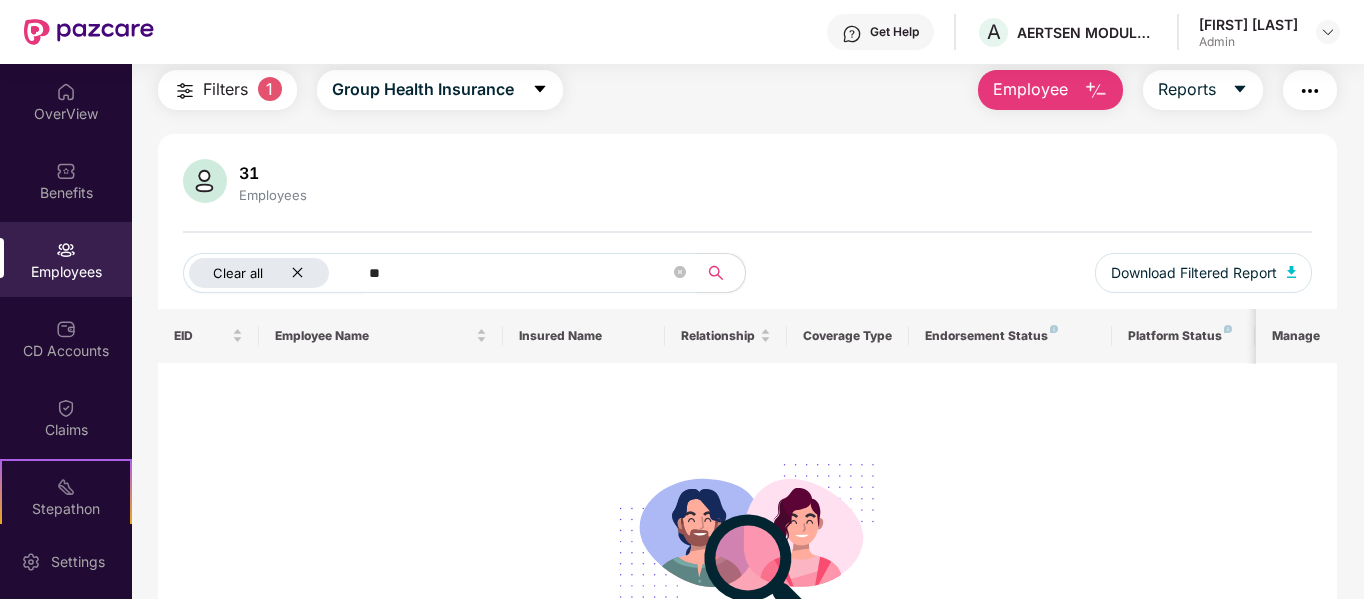 type on "*" 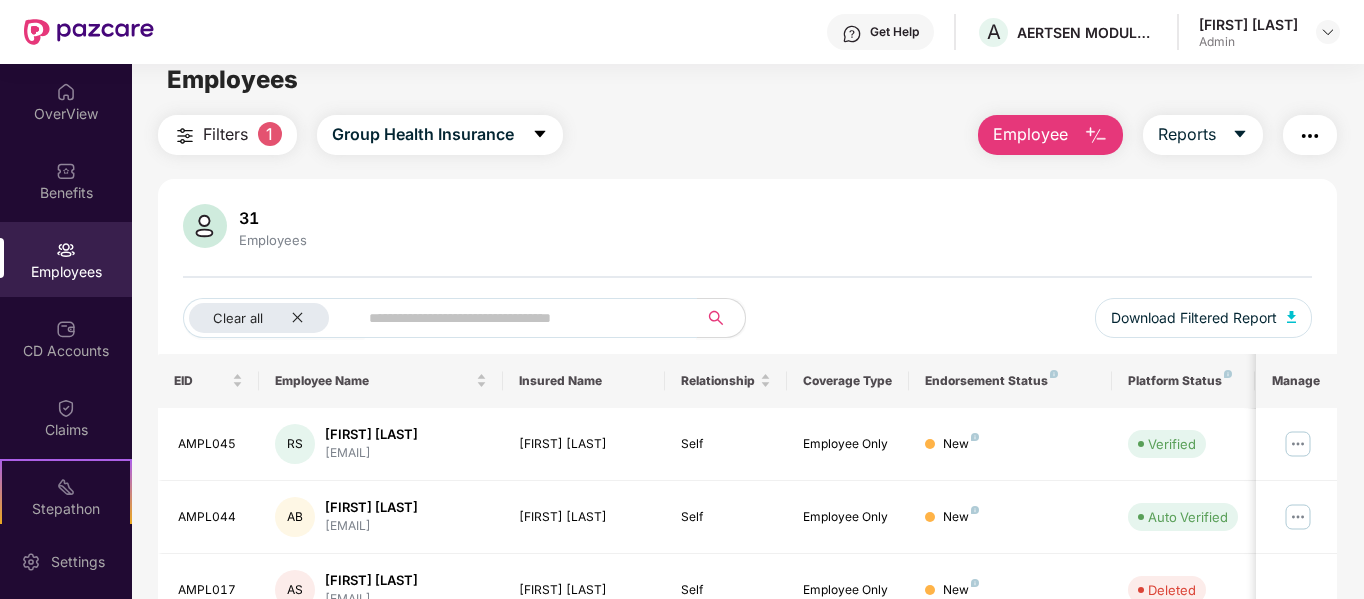 scroll, scrollTop: 4, scrollLeft: 0, axis: vertical 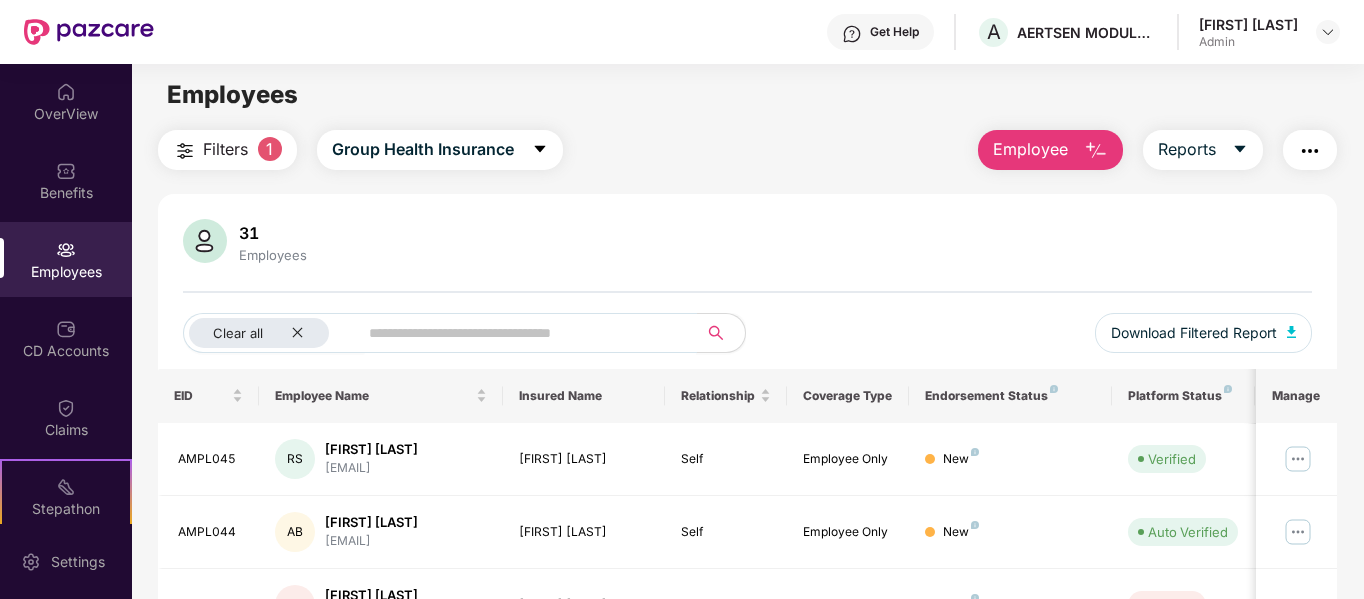 click on "[NUM] Employees Clear all Download Filtered Report EID Employee Name Insured Name Relationship Coverage Type Endorsement Status Platform Status Joining Date Manage                   [ID] [INITIALS] [FIRST] [LAST]   [EMAIL] [FIRST] [LAST] Self Employee Only New Verified [DD] [MONTH] [YYYY] [ID] [INITIALS] [FIRST] [LAST]   [EMAIL] [FIRST] [LAST] Self Employee Only New Auto Verified [DD] [MONTH] [YYYY] [ID] [INITIALS] [FIRST] [LAST]   [EMAIL] [FIRST] [LAST] Self Employee Only New Deleted [DD] [MONTH] [YYYY] Total [NUM] items [NUM]" at bounding box center (748, 454) 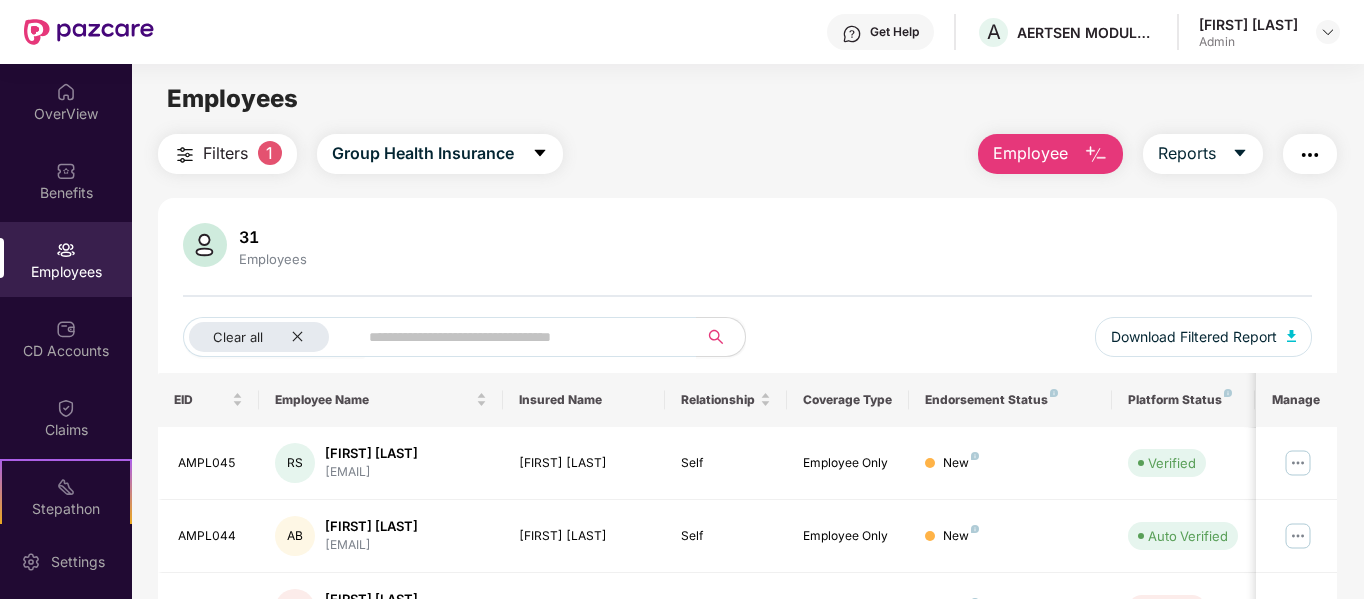 click on "[NUM] Employees Clear all Download Filtered Report EID Employee Name Insured Name Relationship Coverage Type Endorsement Status Platform Status Joining Date Manage                   [ID] [INITIALS] [FIRST] [LAST]   [EMAIL] [FIRST] [LAST] Self Employee Only New Verified [DD] [MONTH] [YYYY] [ID] [INITIALS] [FIRST] [LAST]   [EMAIL] [FIRST] [LAST] Self Employee Only New Auto Verified [DD] [MONTH] [YYYY] [ID] [INITIALS] [FIRST] [LAST]   [EMAIL] [FIRST] [LAST] Self Employee Only New Deleted [DD] [MONTH] [YYYY] Total [NUM] items [NUM]" at bounding box center [748, 458] 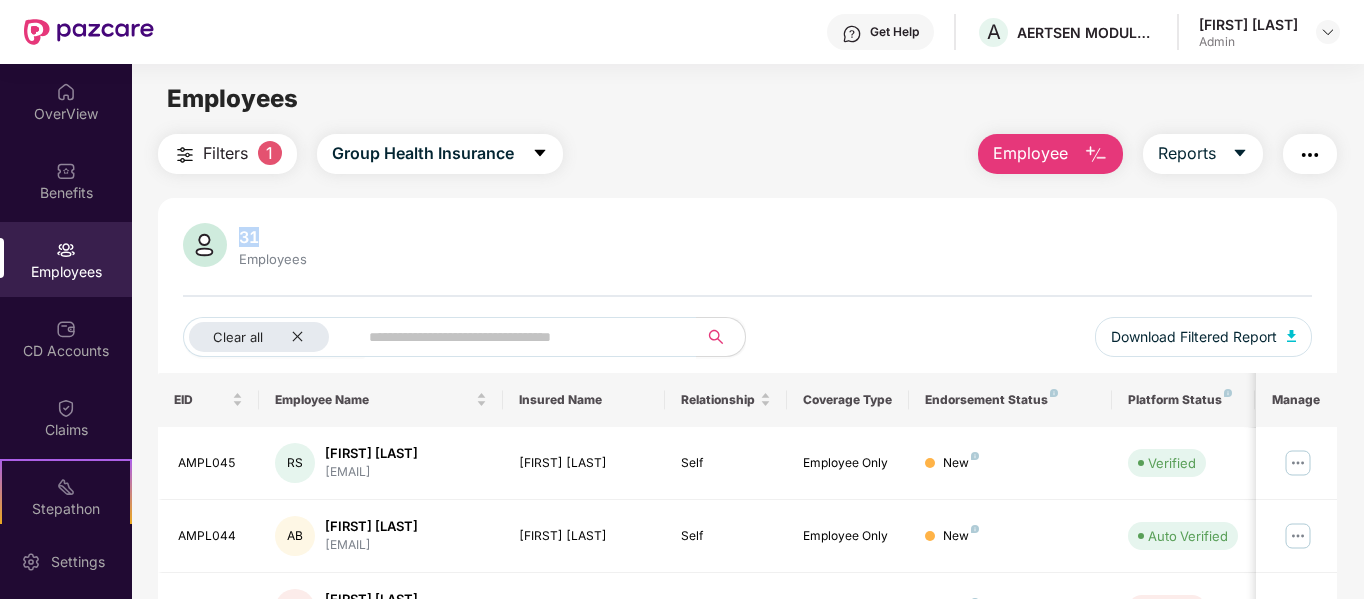 click on "31" at bounding box center [273, 237] 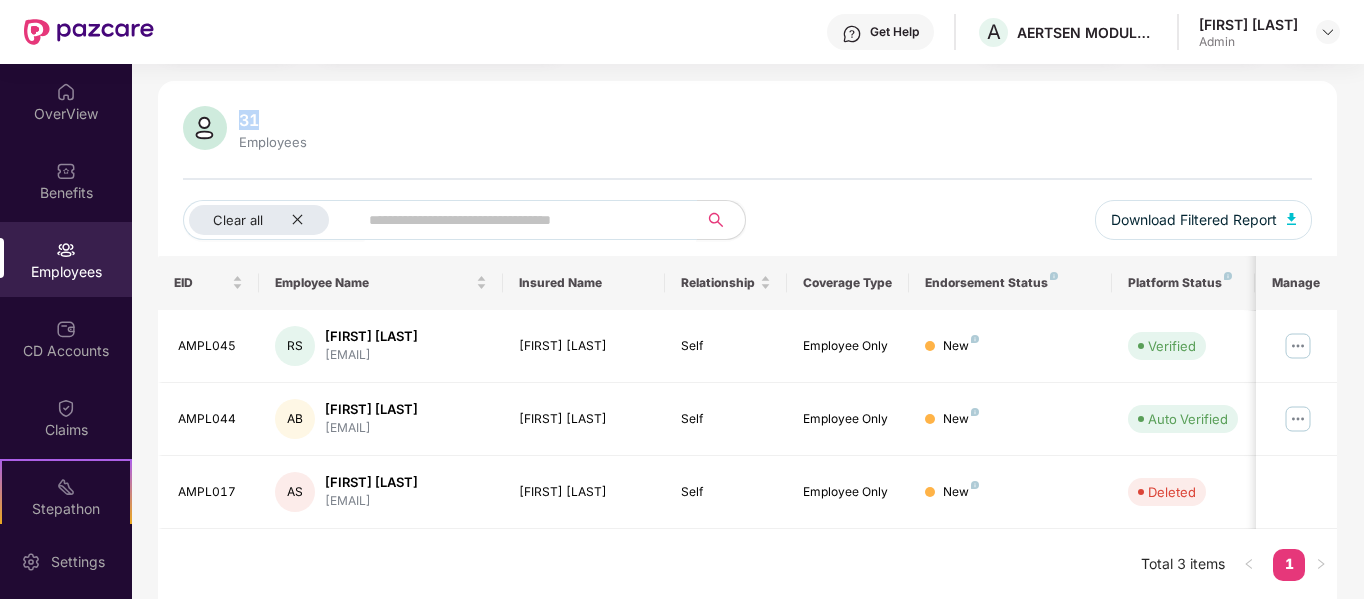 scroll, scrollTop: 119, scrollLeft: 0, axis: vertical 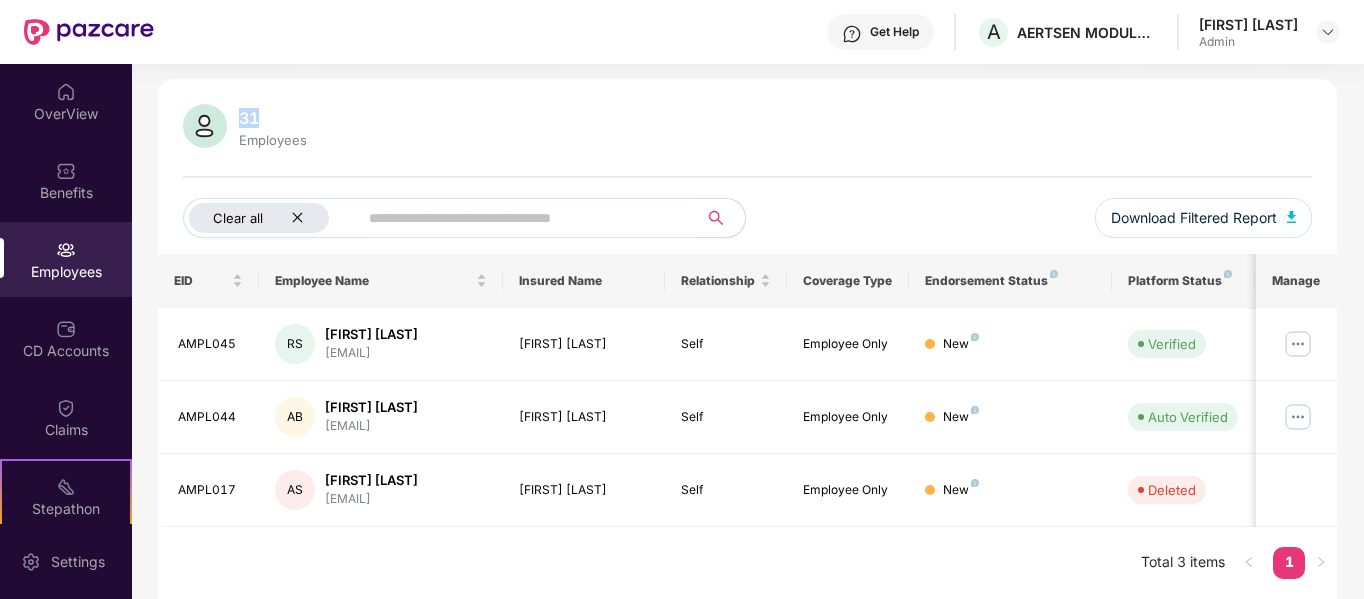 click on "Clear all" at bounding box center (259, 218) 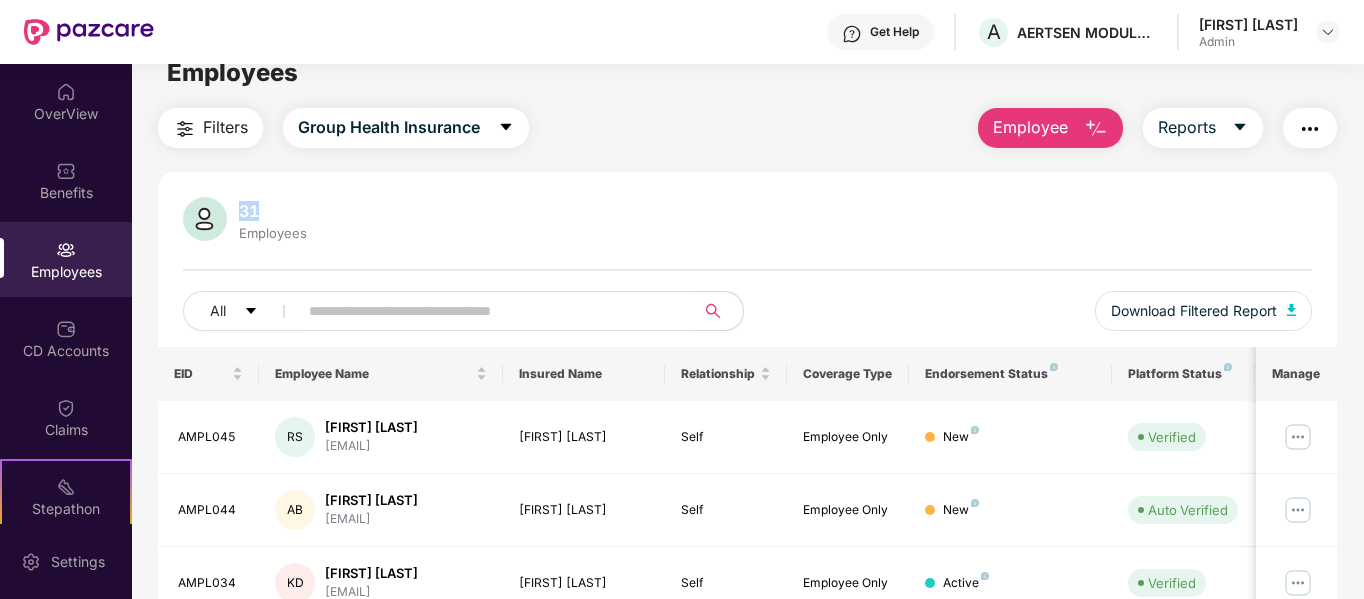 scroll, scrollTop: 19, scrollLeft: 0, axis: vertical 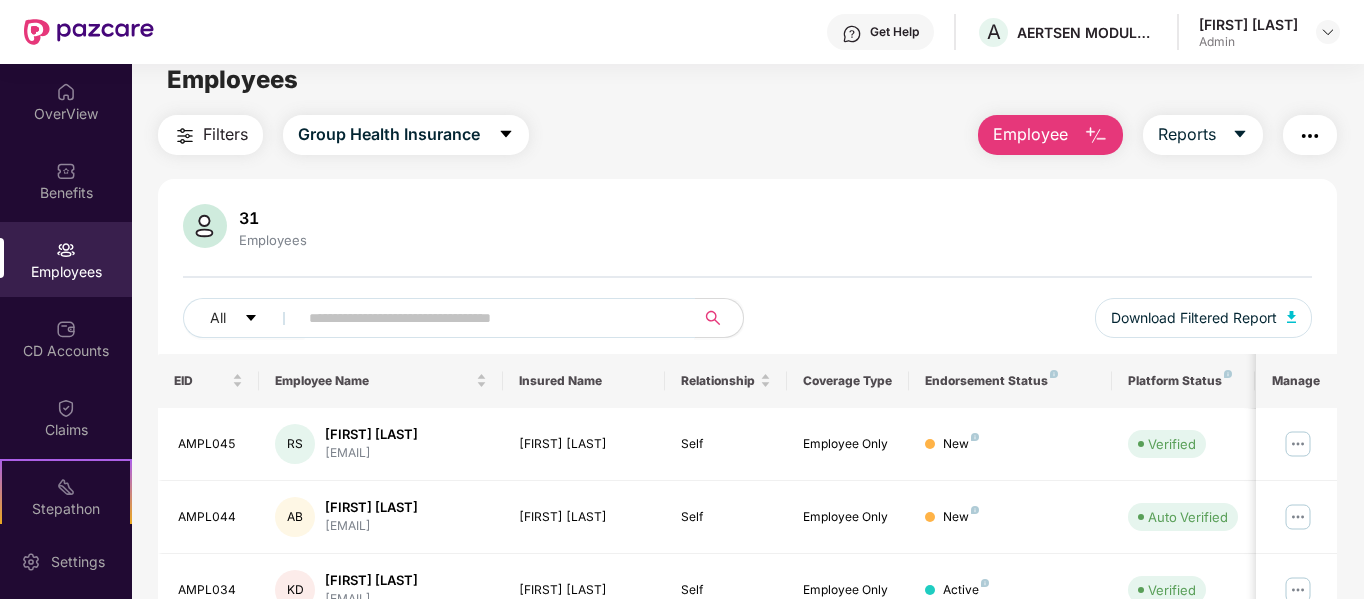 click at bounding box center (488, 318) 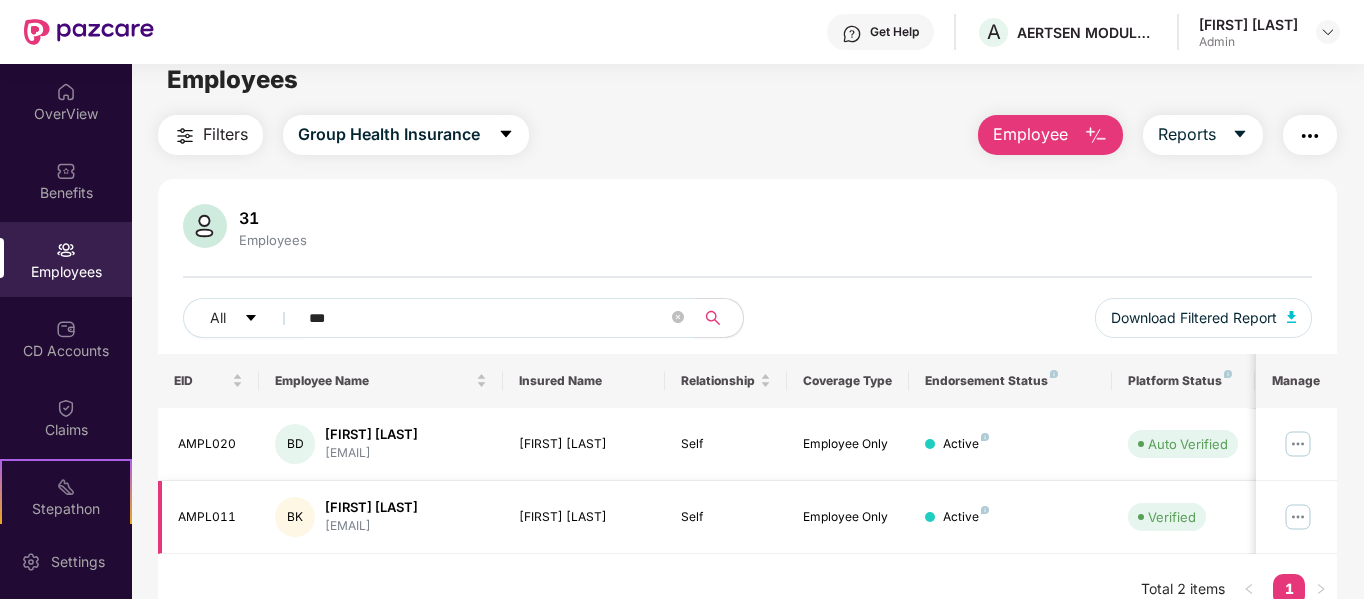 type on "***" 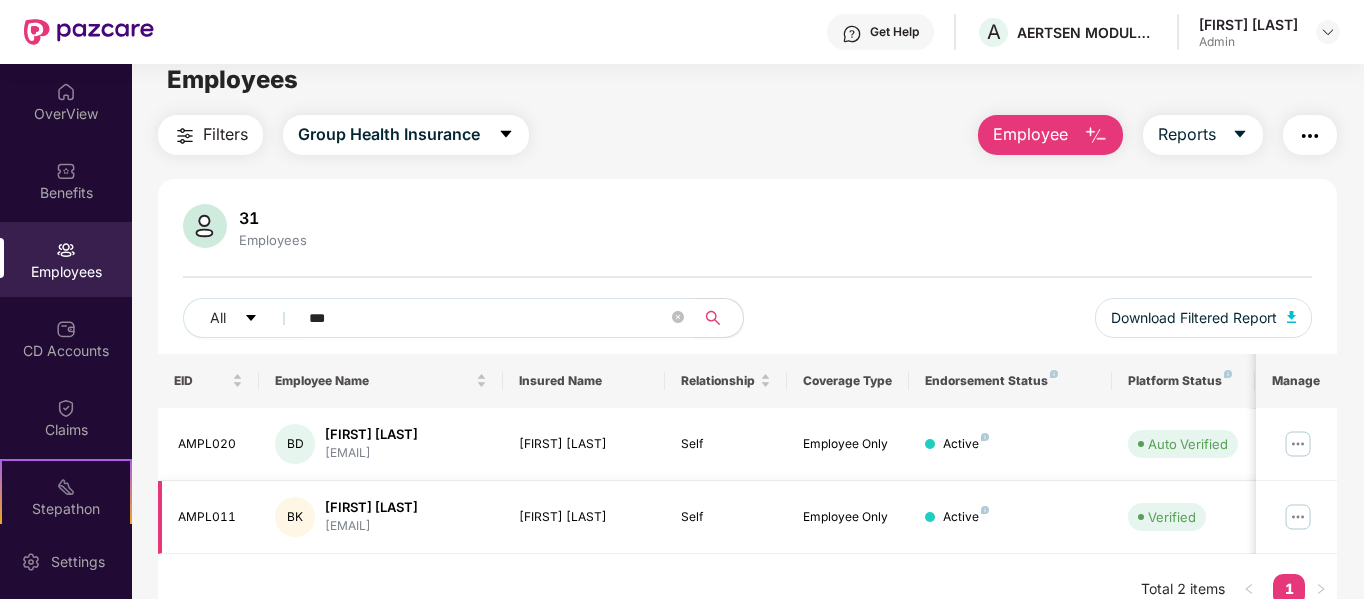 click at bounding box center (1298, 517) 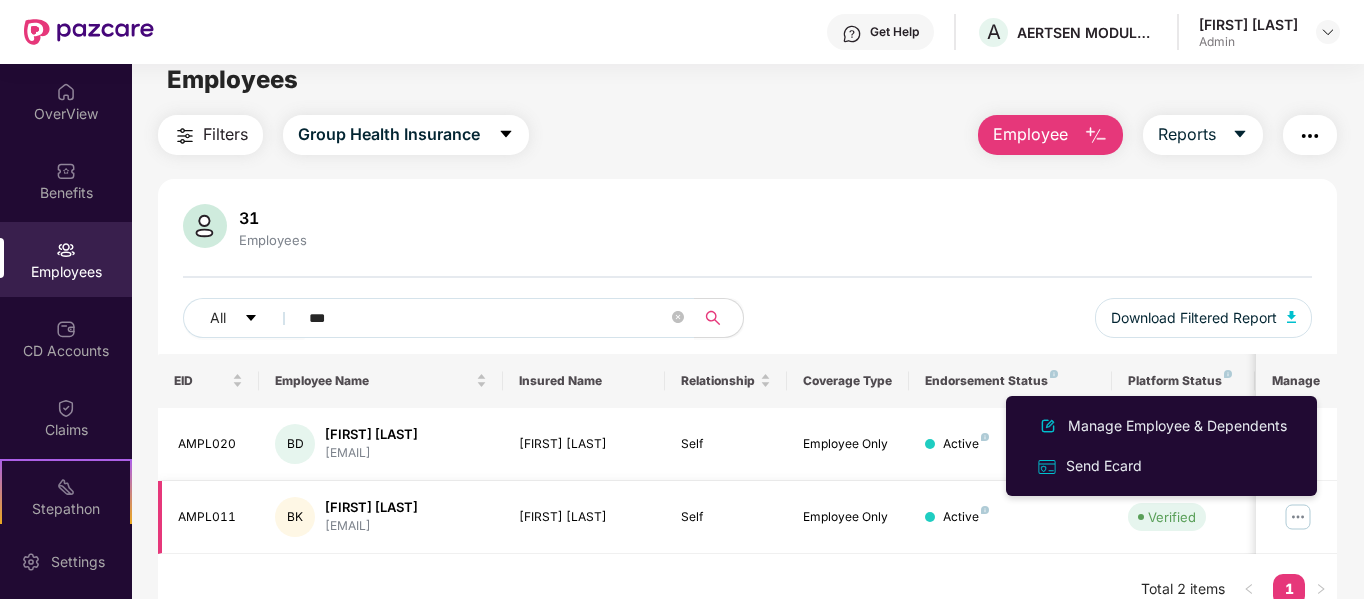 click on "Employee Only" at bounding box center (848, 517) 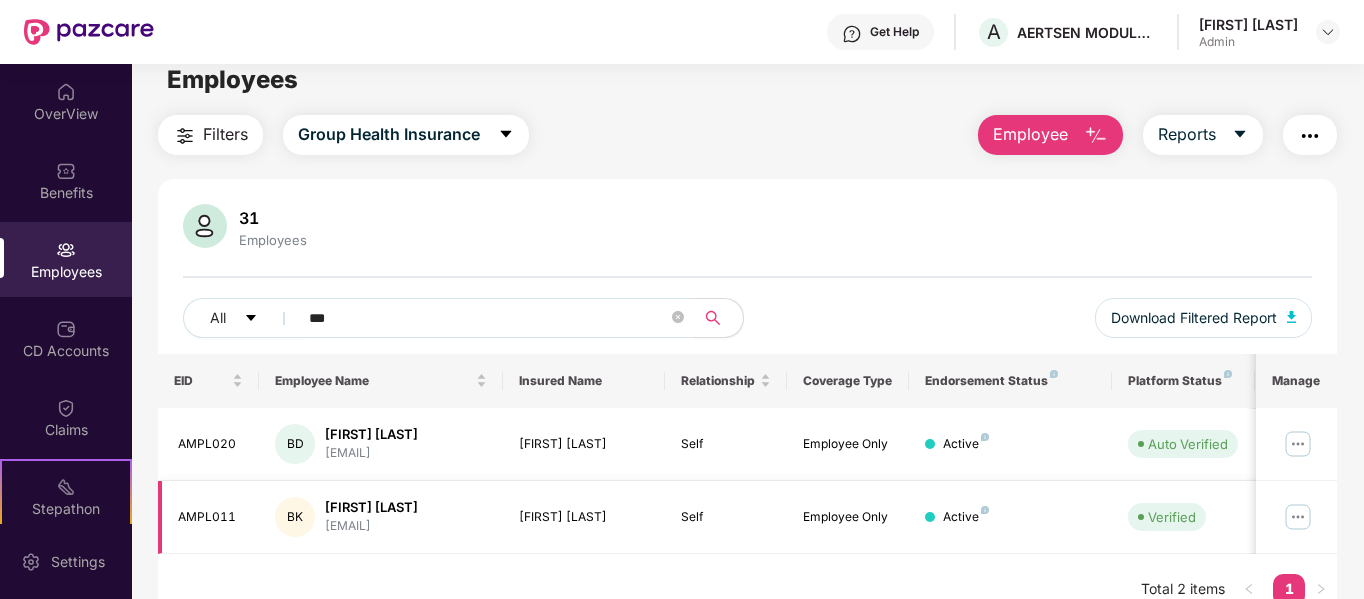 click at bounding box center (1298, 517) 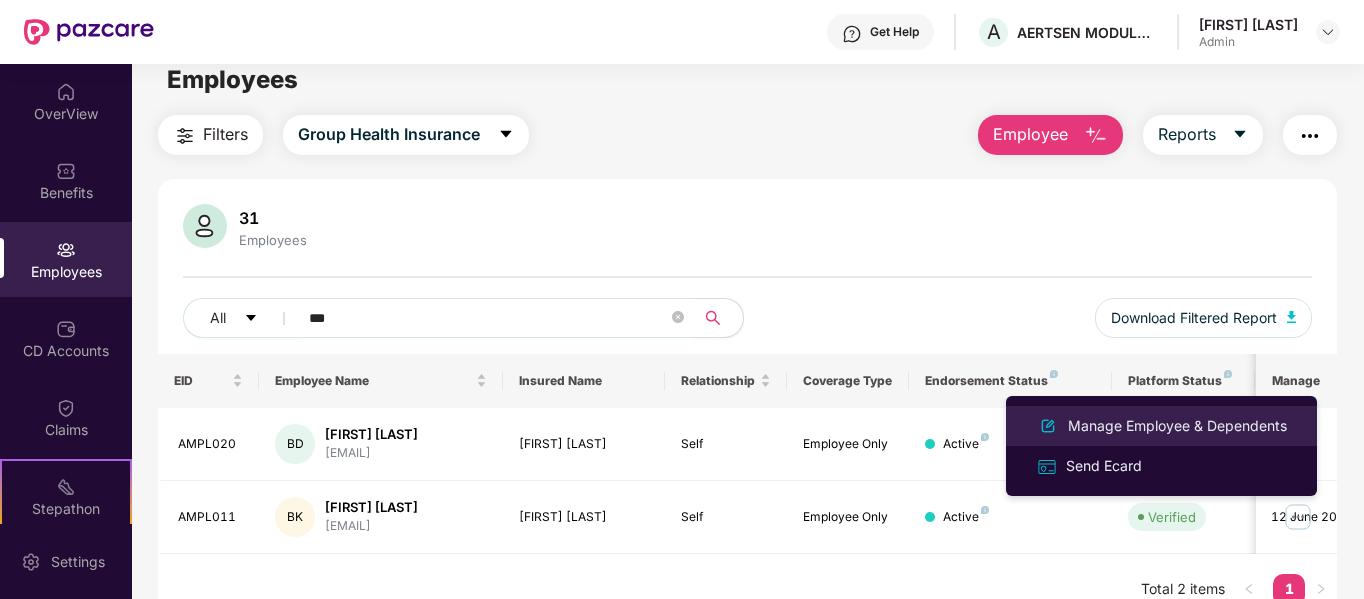 click on "Manage Employee & Dependents" at bounding box center [1177, 426] 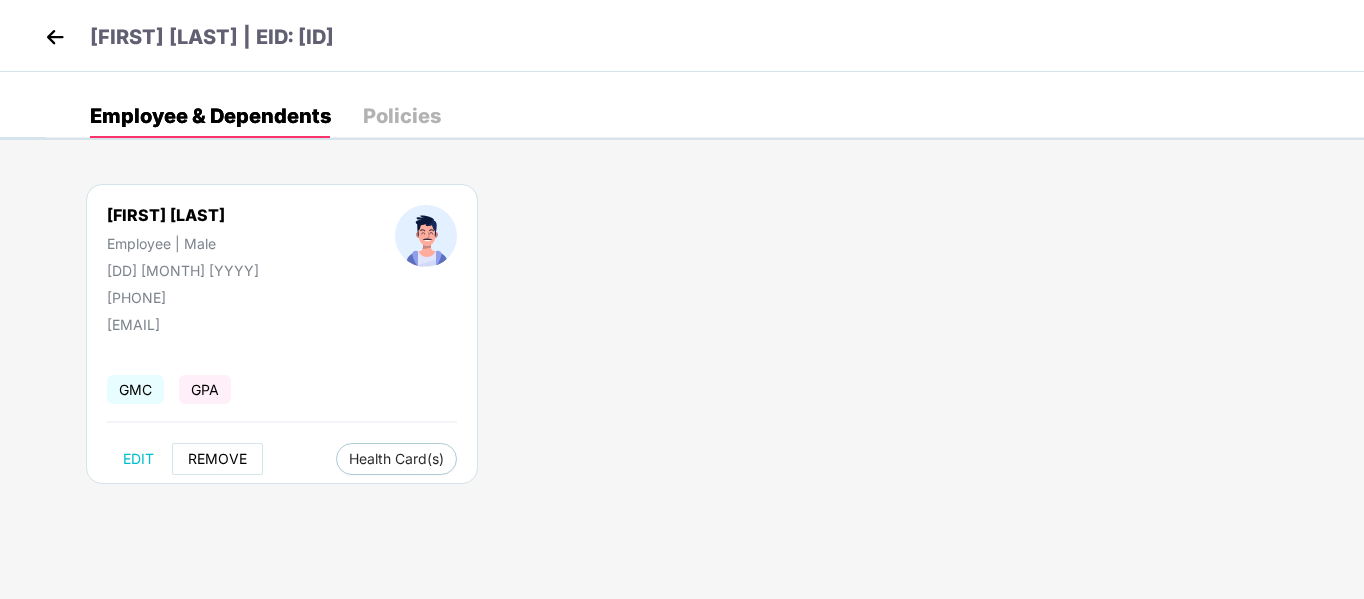 click on "REMOVE" at bounding box center (217, 459) 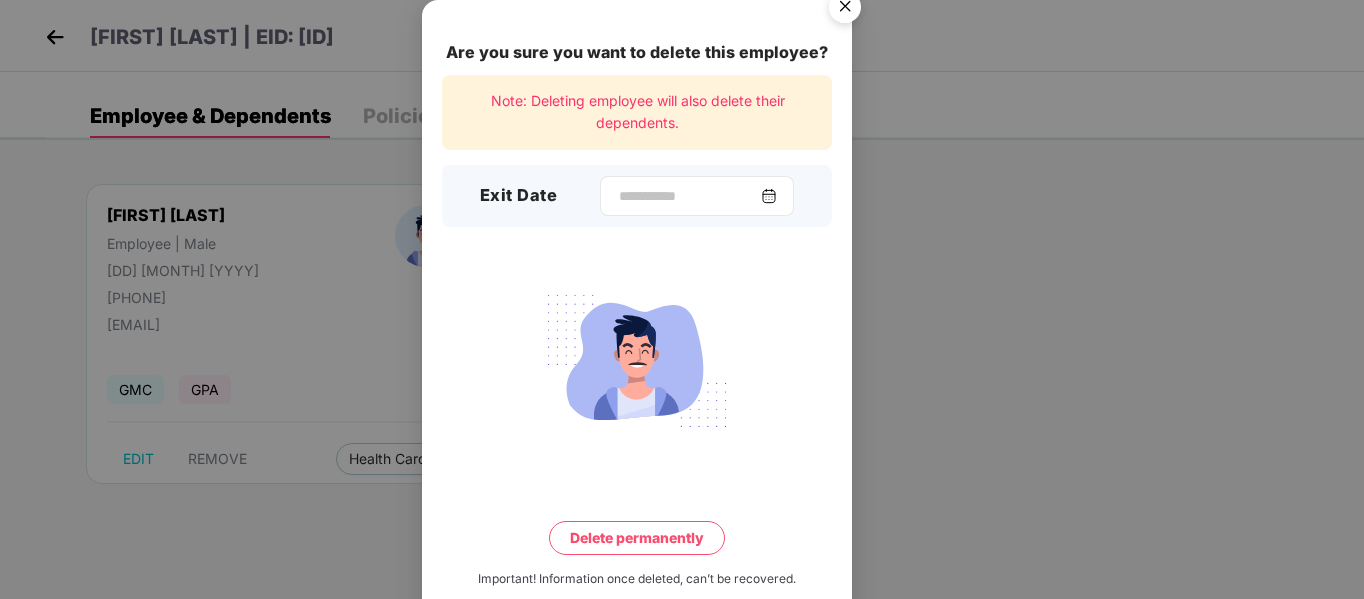 click at bounding box center [769, 196] 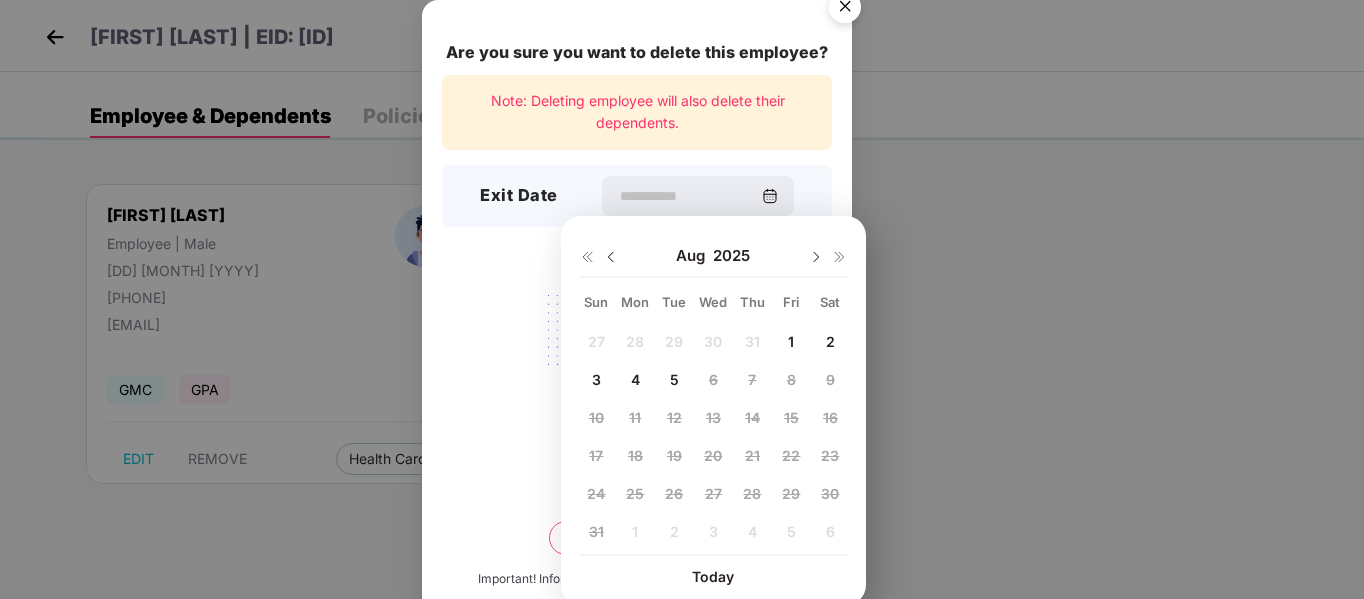 click at bounding box center (611, 257) 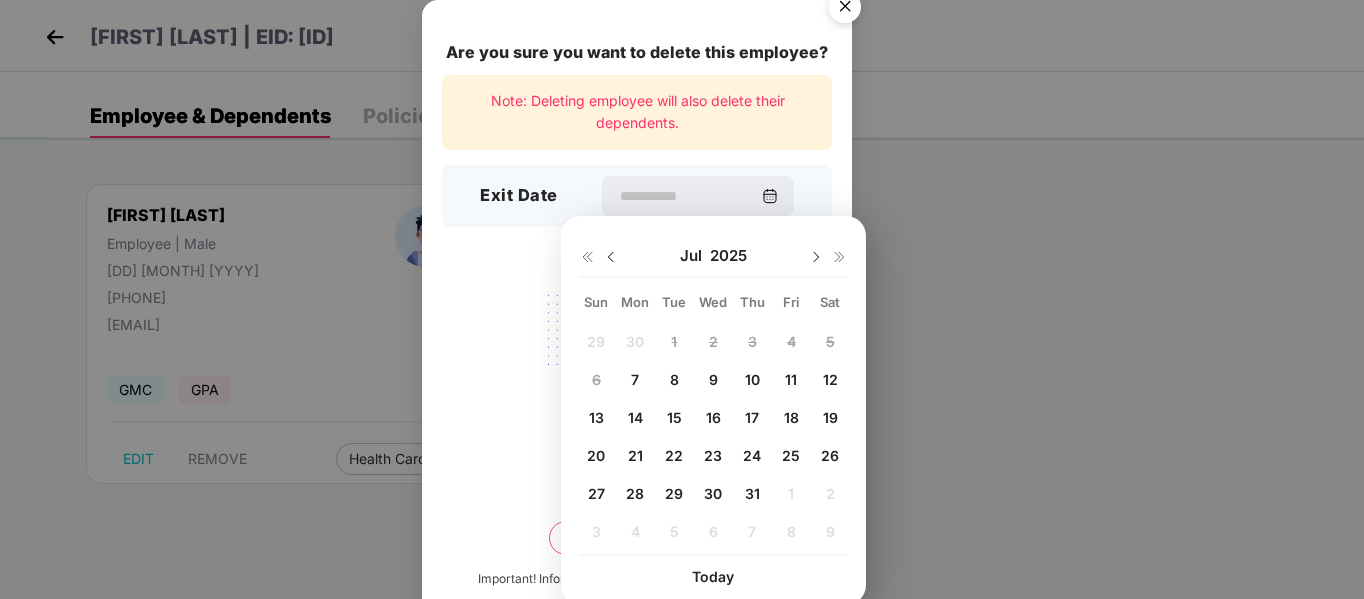 click at bounding box center (611, 257) 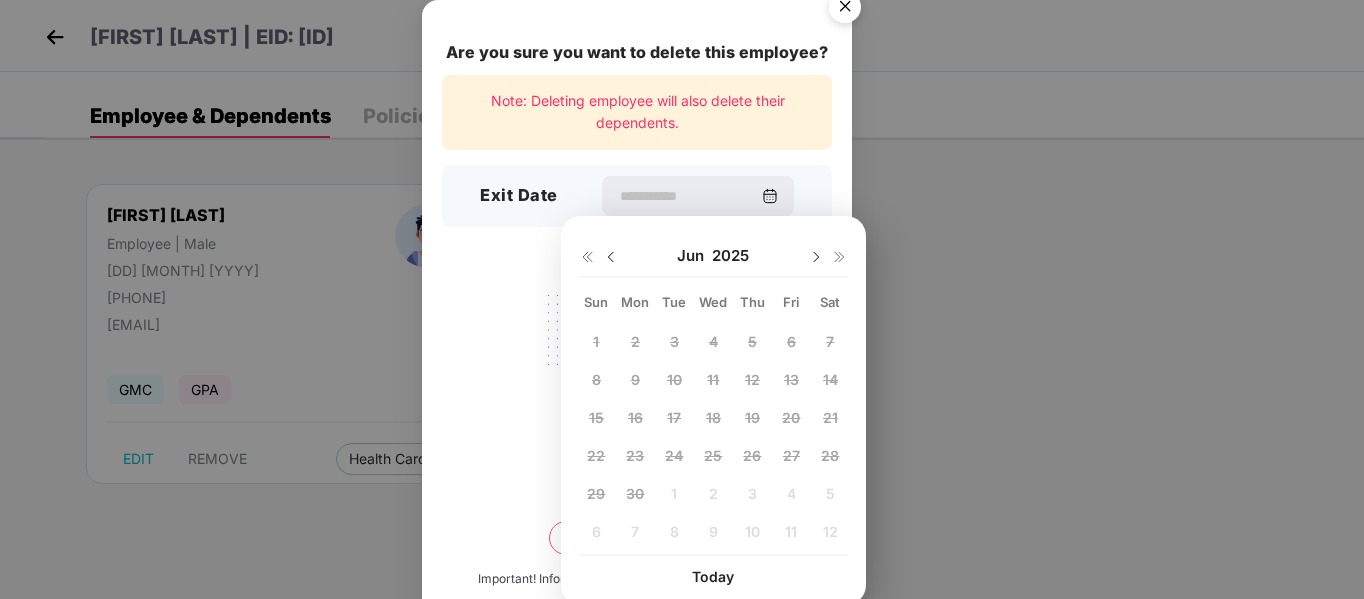 click at bounding box center [816, 257] 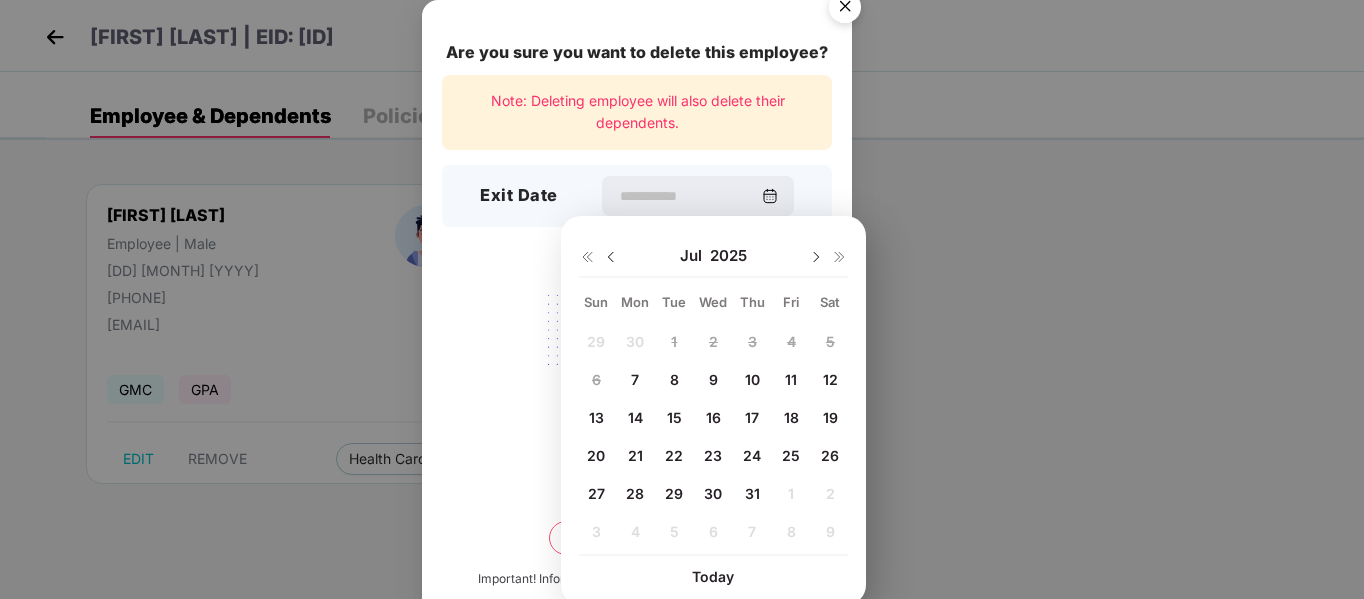 click on "7" at bounding box center [635, 379] 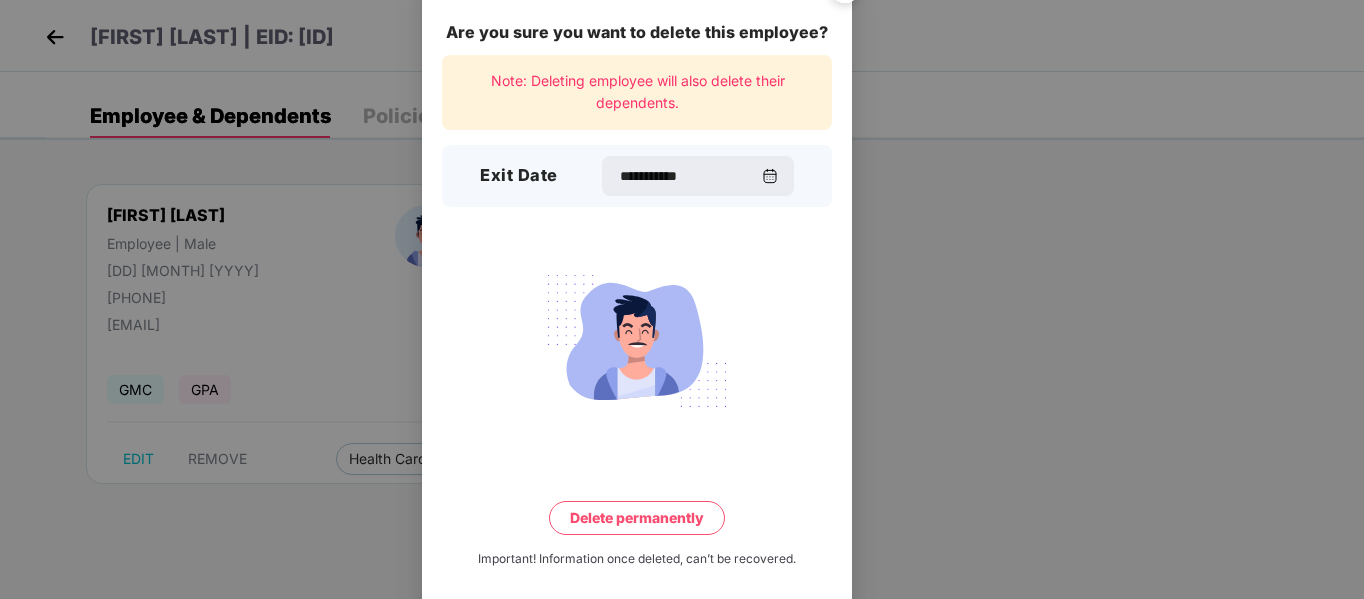 scroll, scrollTop: 39, scrollLeft: 0, axis: vertical 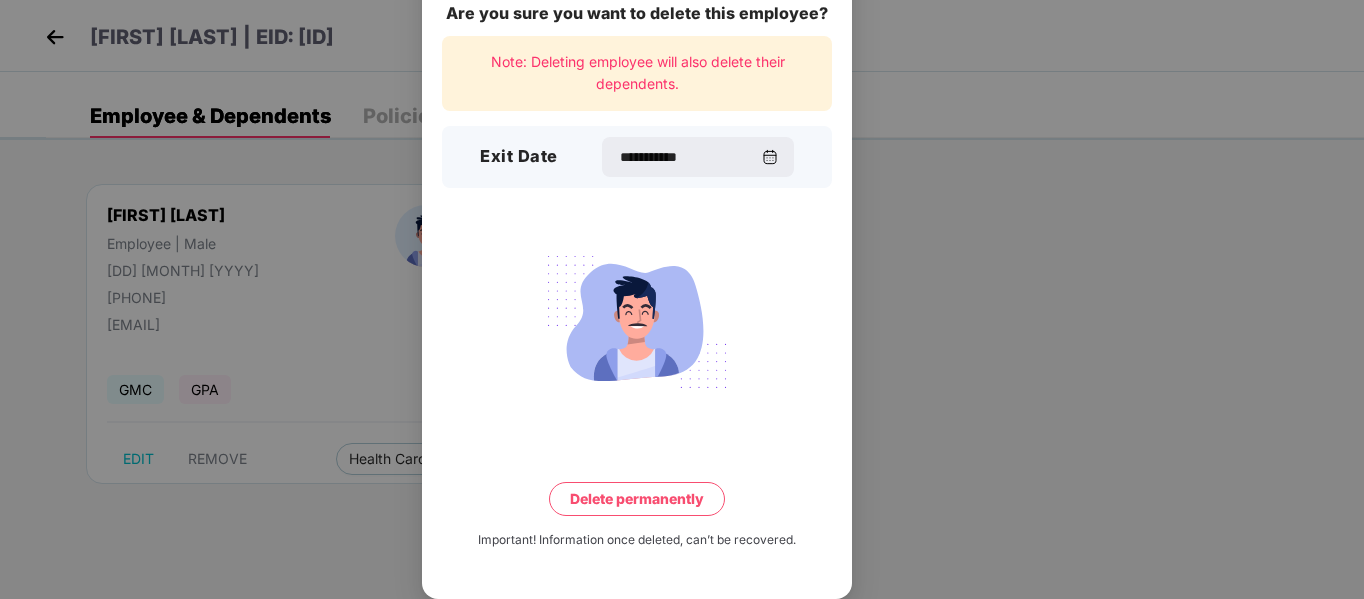 click on "Delete permanently" at bounding box center [637, 499] 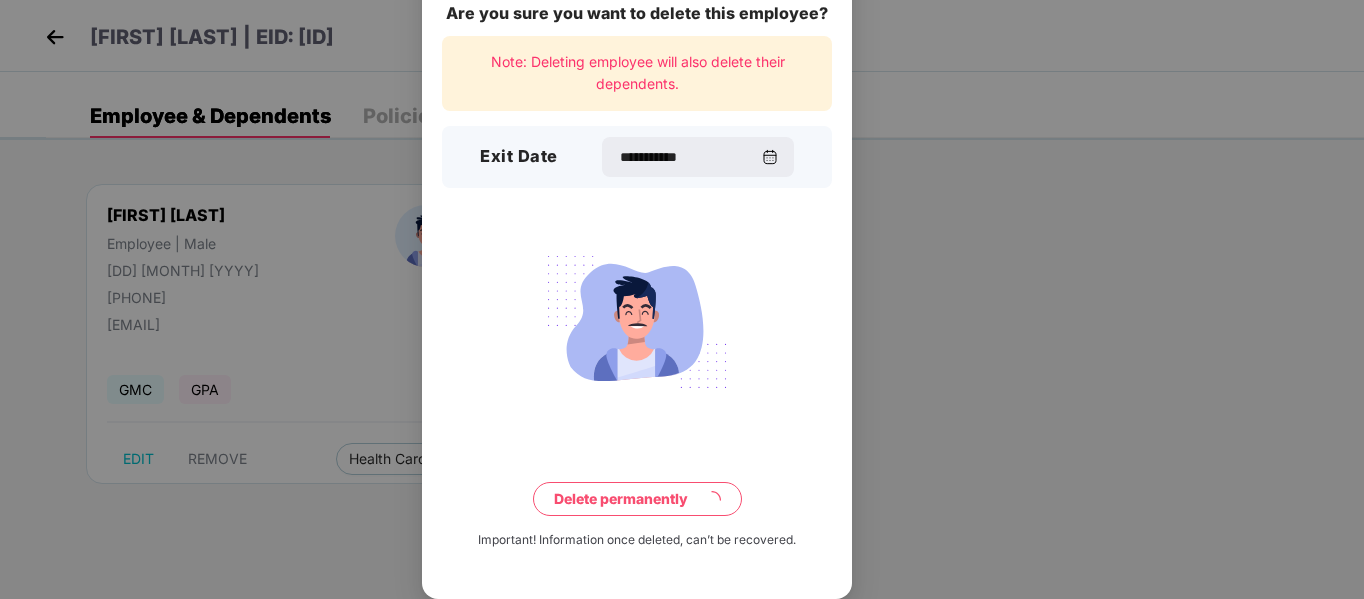 scroll, scrollTop: 0, scrollLeft: 0, axis: both 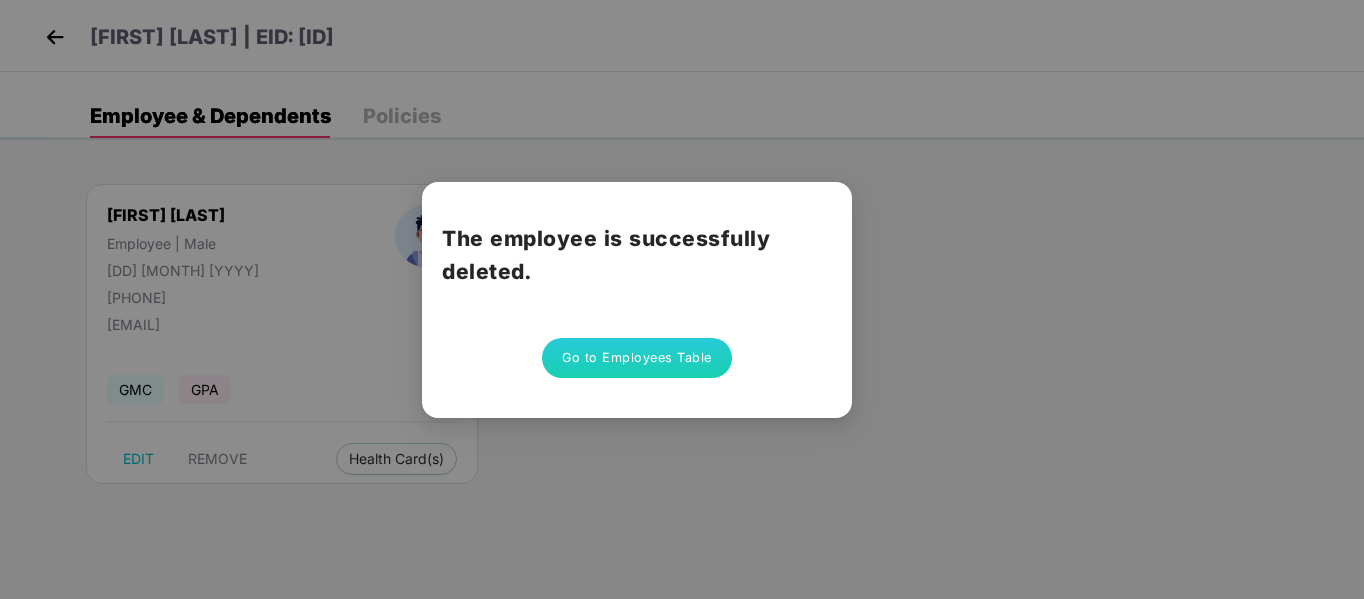 click on "Go to Employees Table" at bounding box center [637, 358] 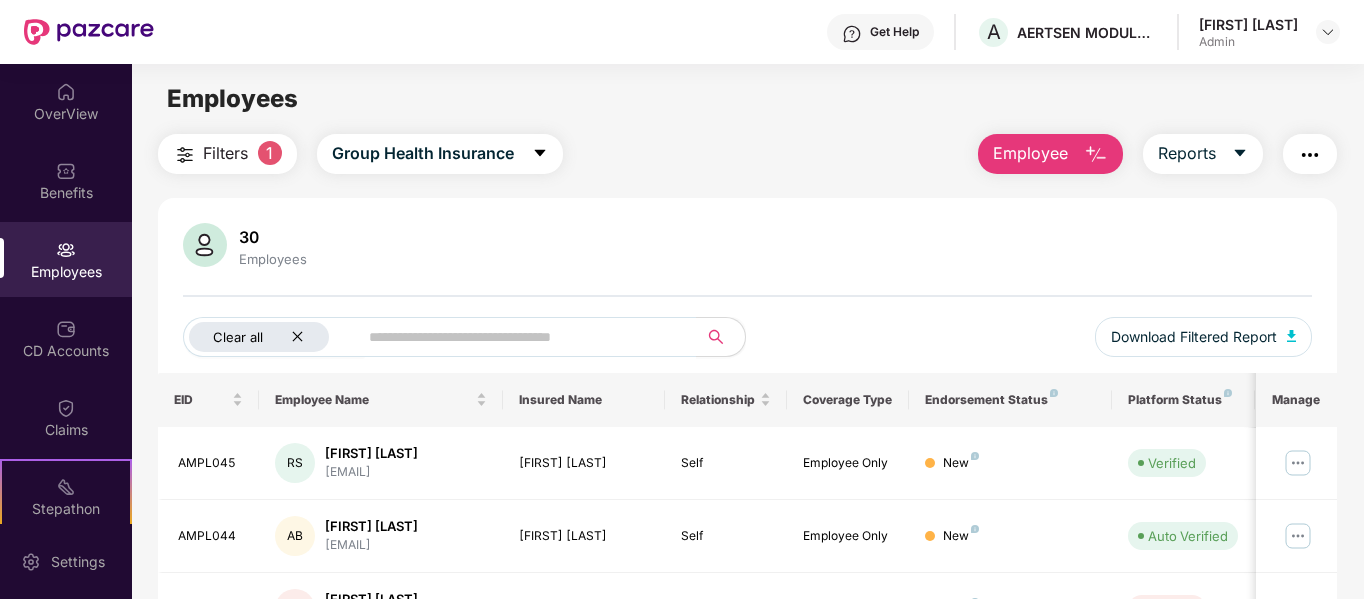 click 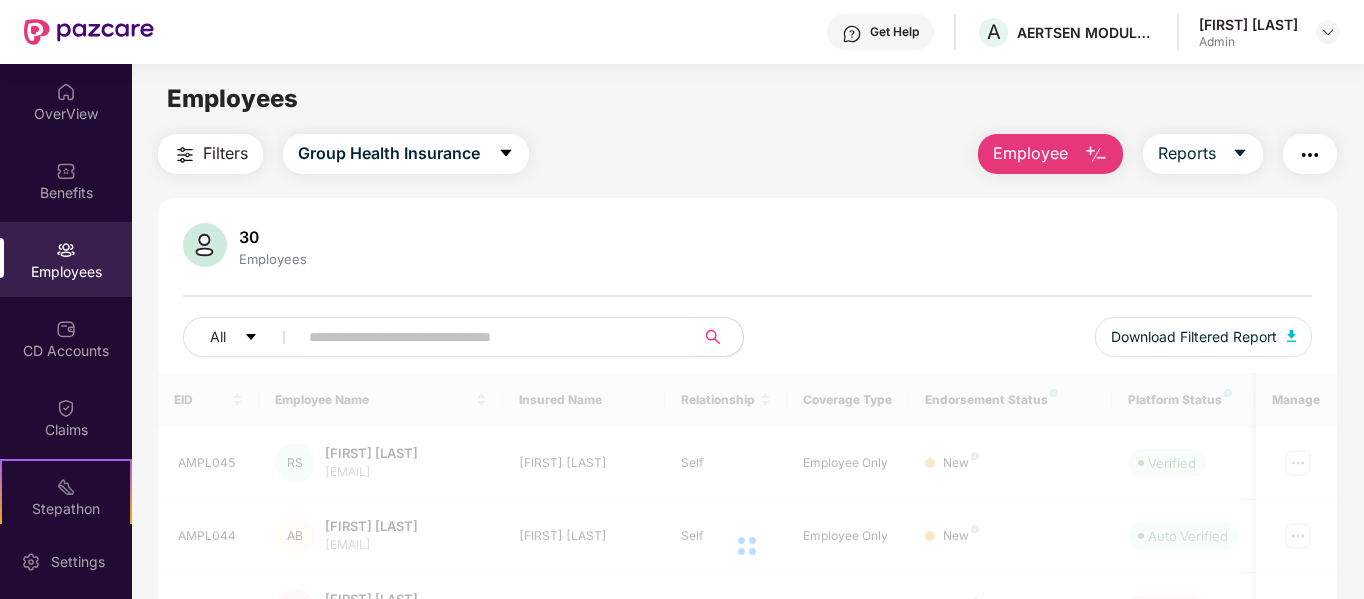 click at bounding box center (488, 337) 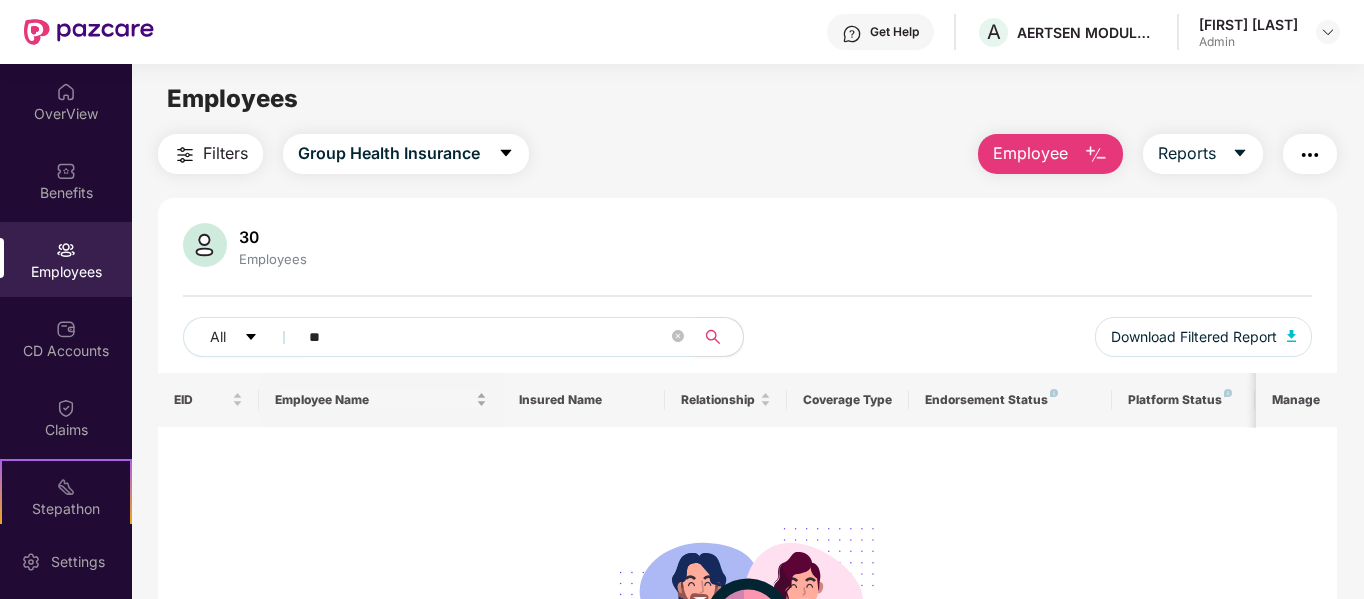 type on "*" 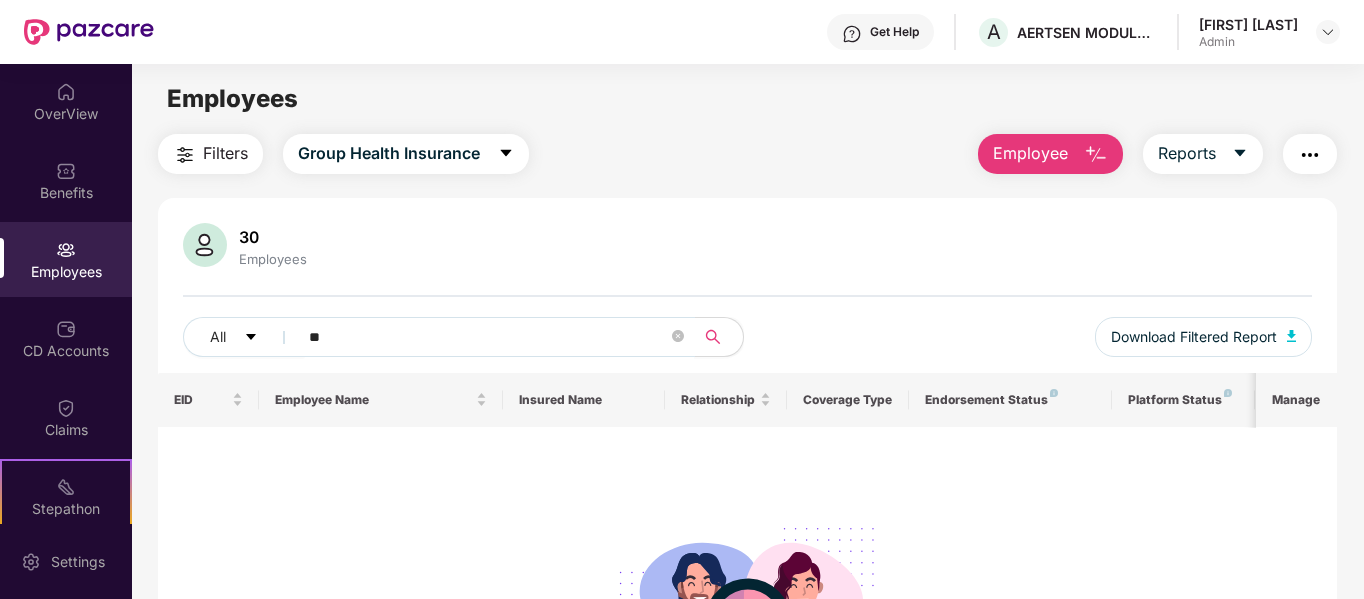 type on "*" 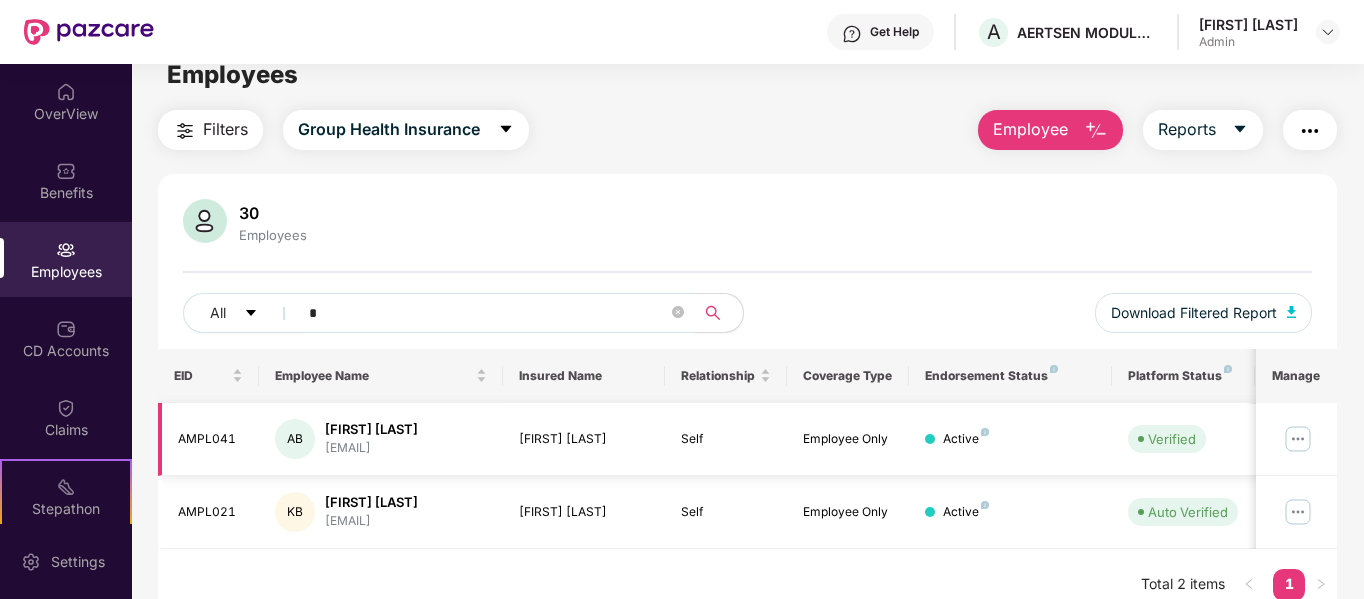 scroll, scrollTop: 64, scrollLeft: 0, axis: vertical 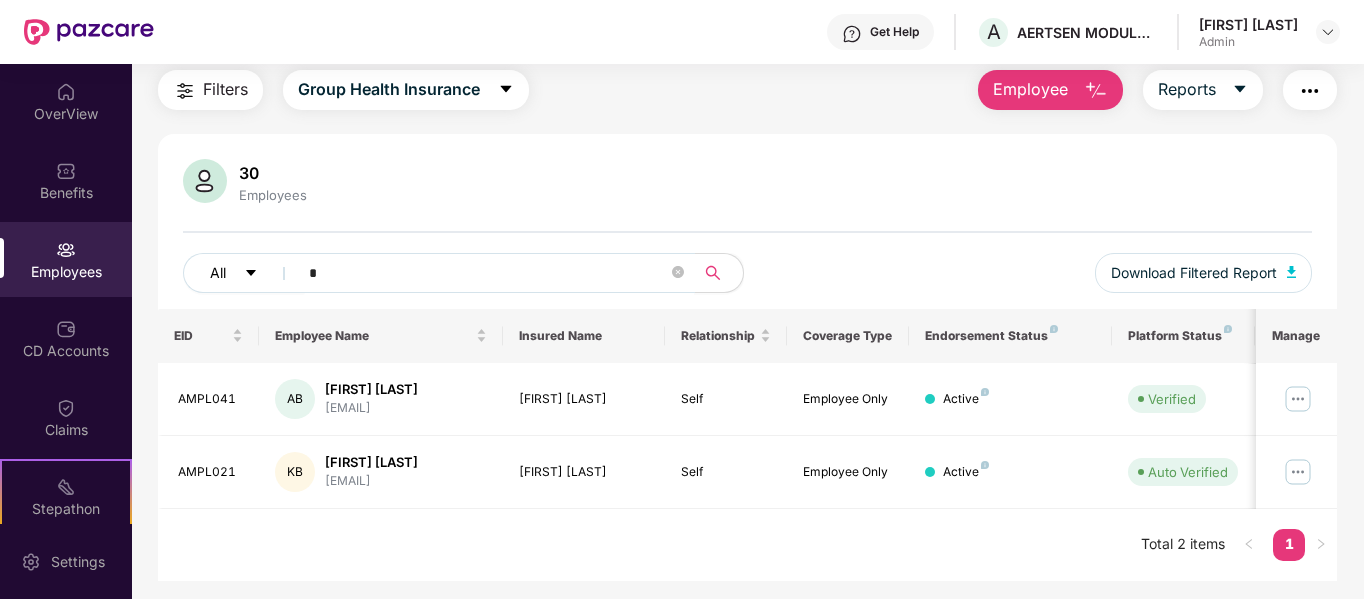 drag, startPoint x: 397, startPoint y: 269, endPoint x: 235, endPoint y: 265, distance: 162.04938 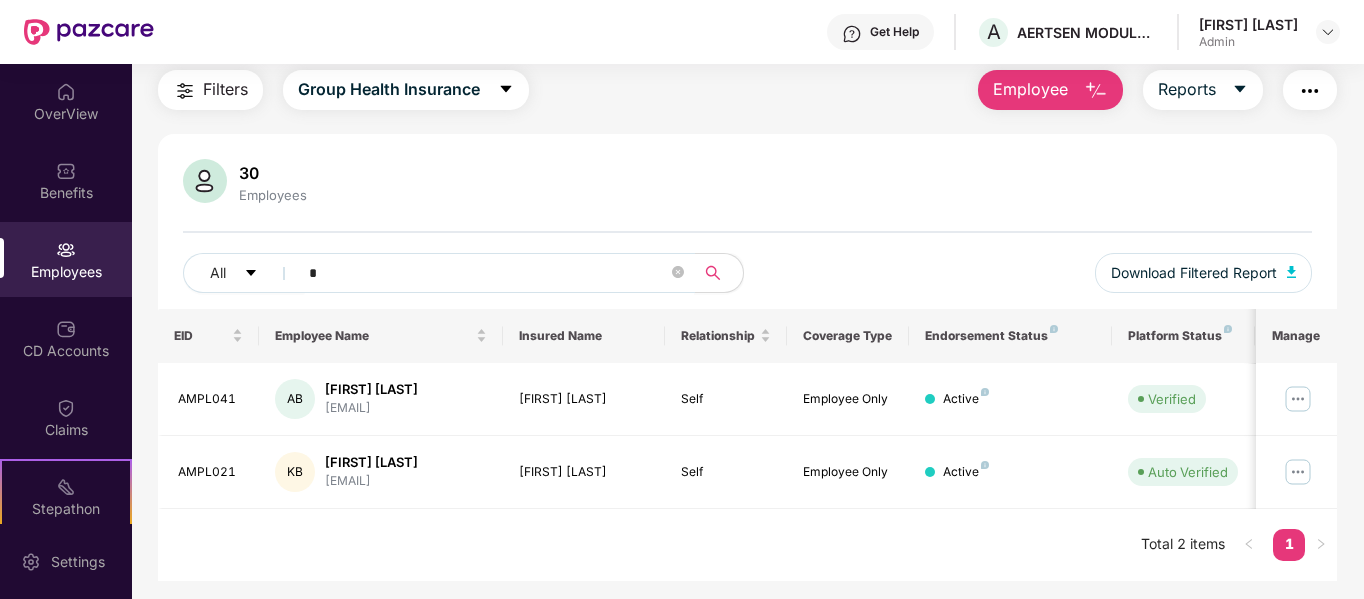 type 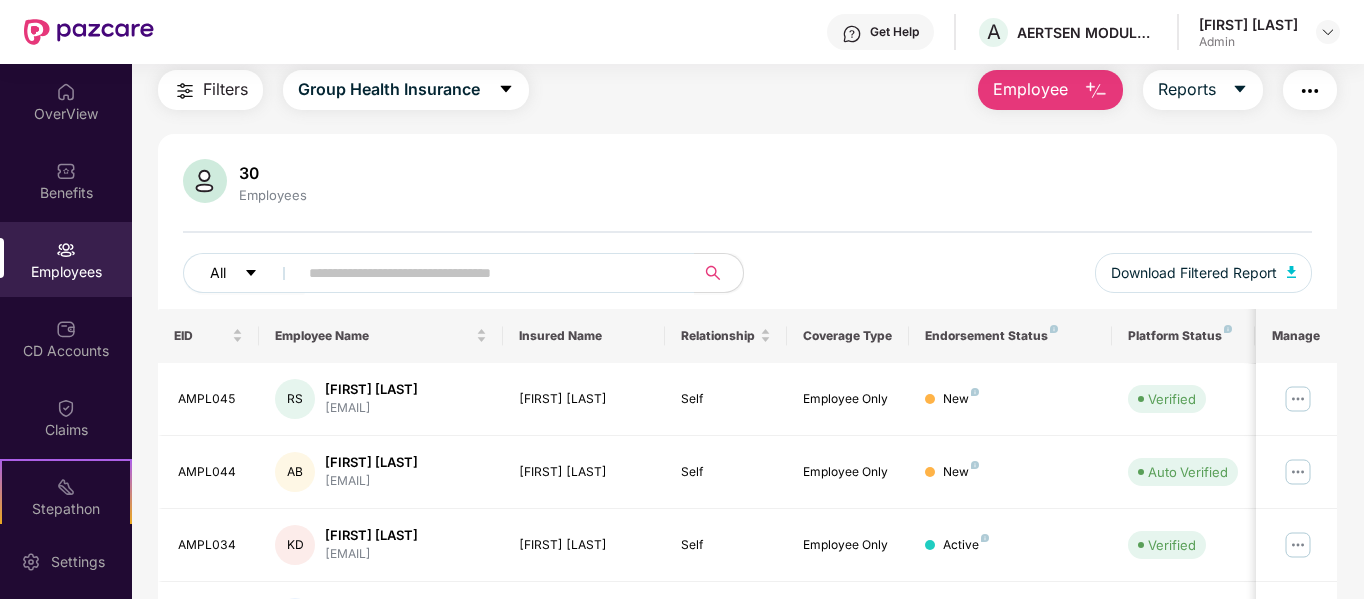 click on "All" at bounding box center (244, 273) 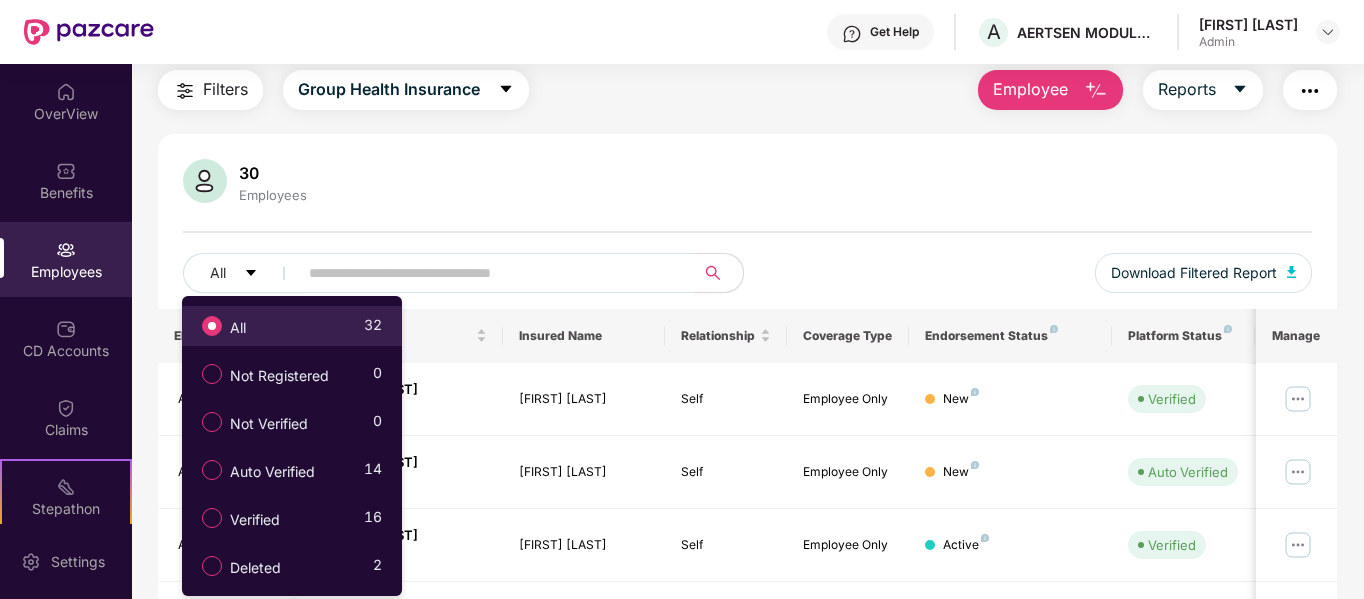 click at bounding box center (212, 326) 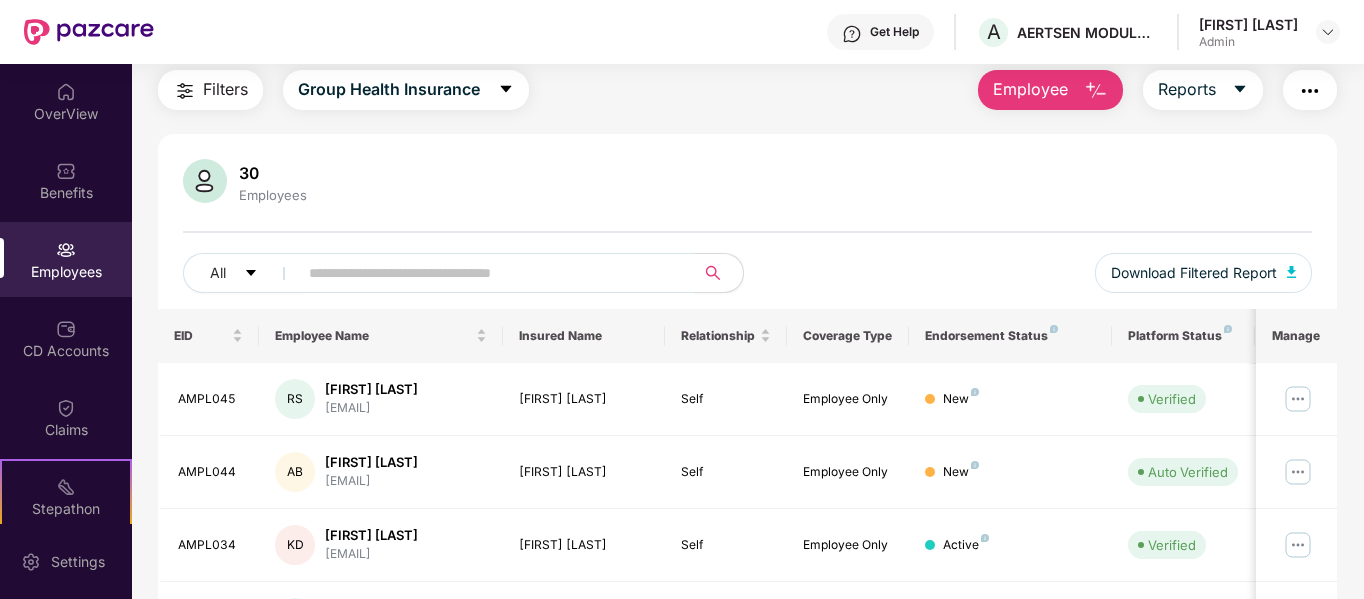 click on "30 Employees All Download Filtered Report" at bounding box center [748, 234] 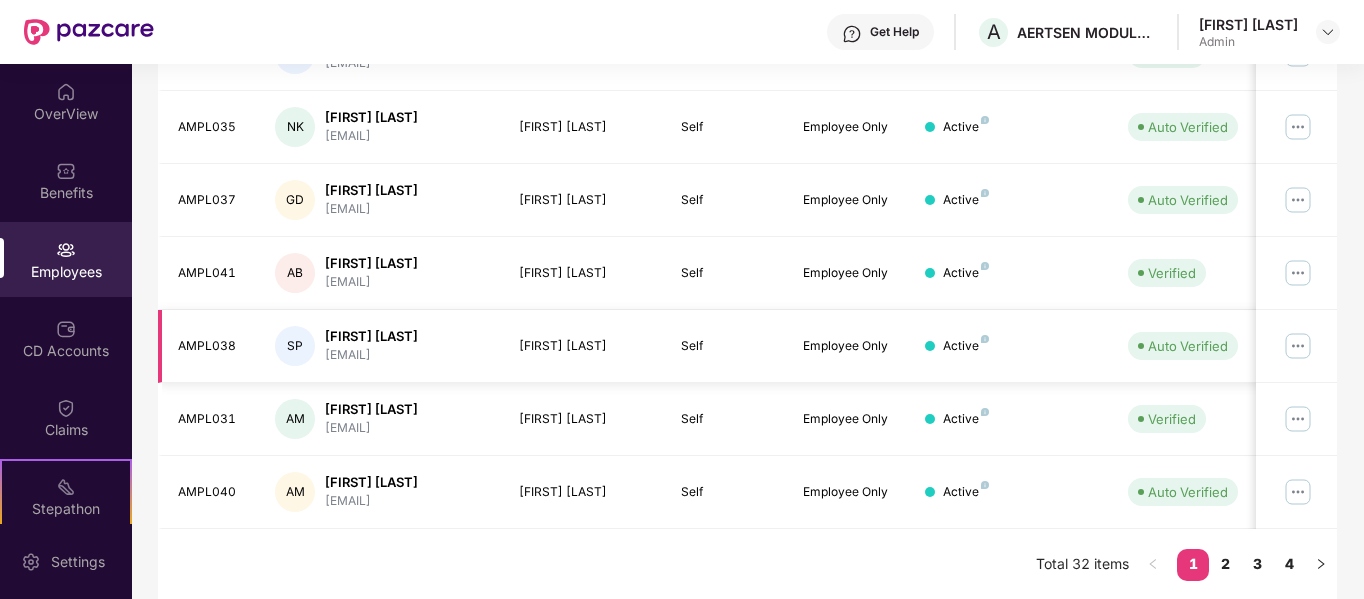scroll, scrollTop: 630, scrollLeft: 0, axis: vertical 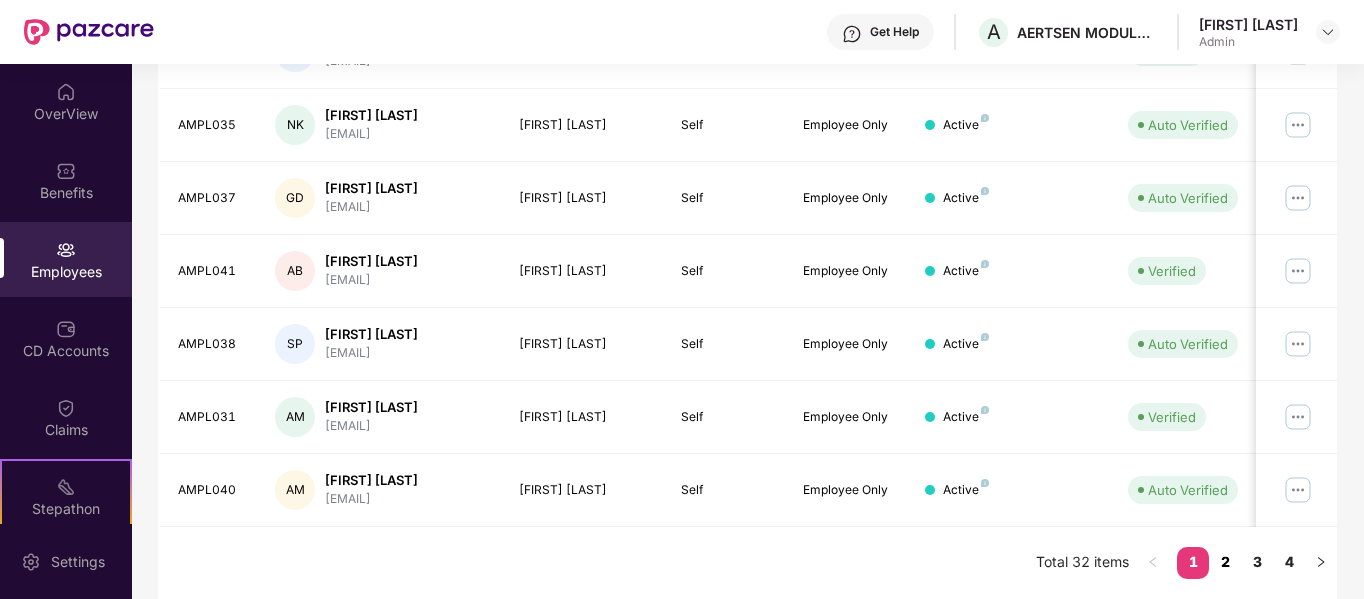 click on "2" at bounding box center (1225, 562) 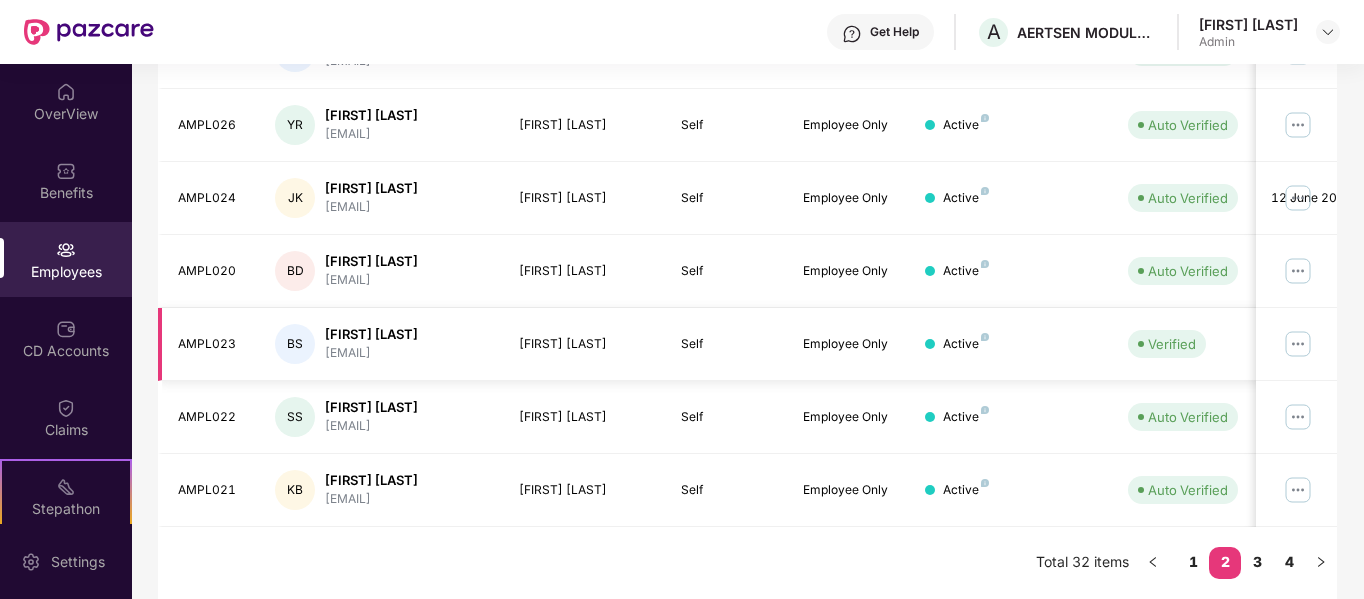 scroll, scrollTop: 647, scrollLeft: 0, axis: vertical 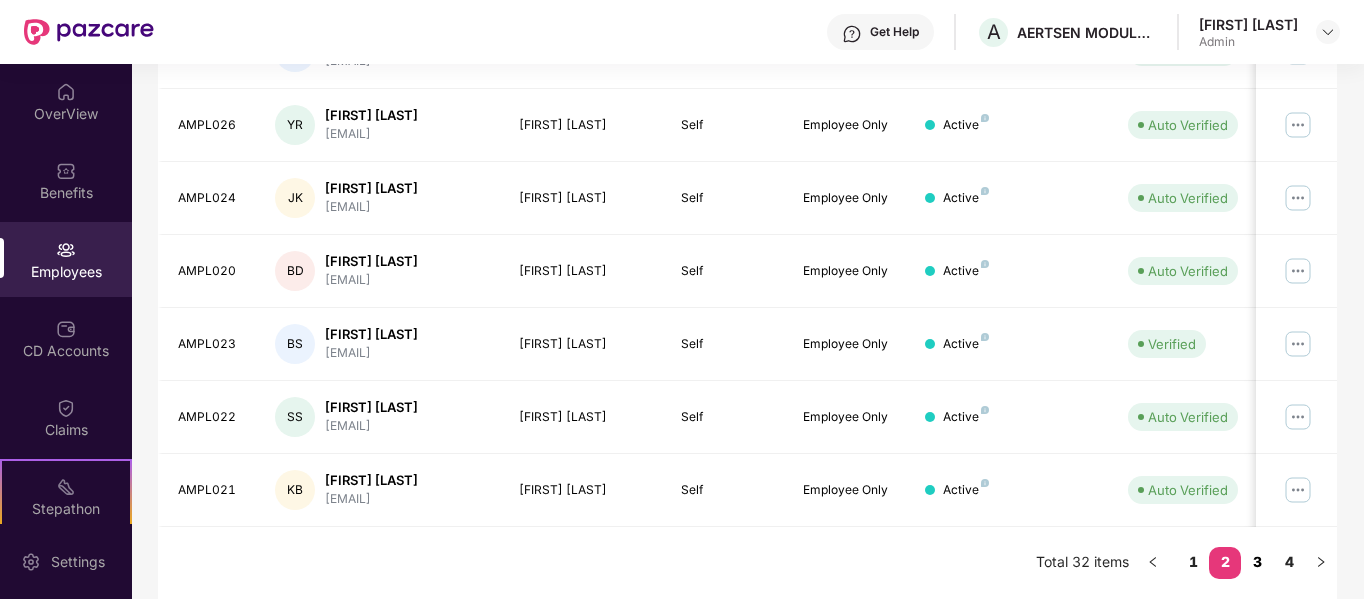 click on "3" at bounding box center [1257, 562] 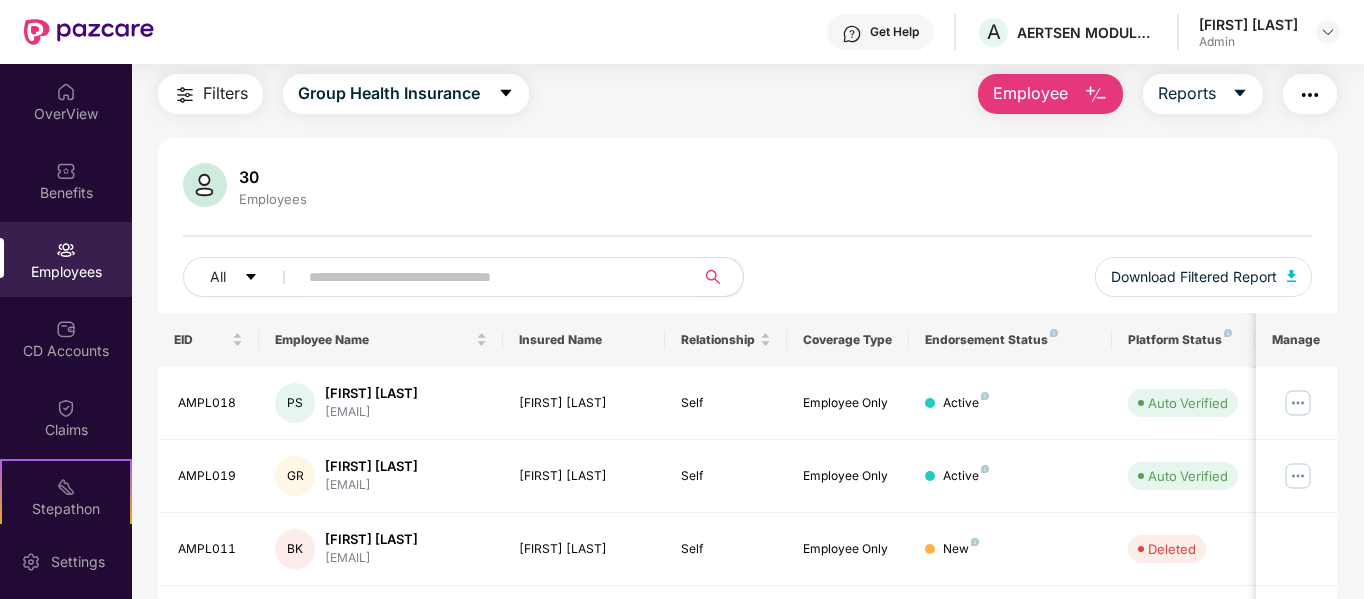 scroll, scrollTop: 0, scrollLeft: 0, axis: both 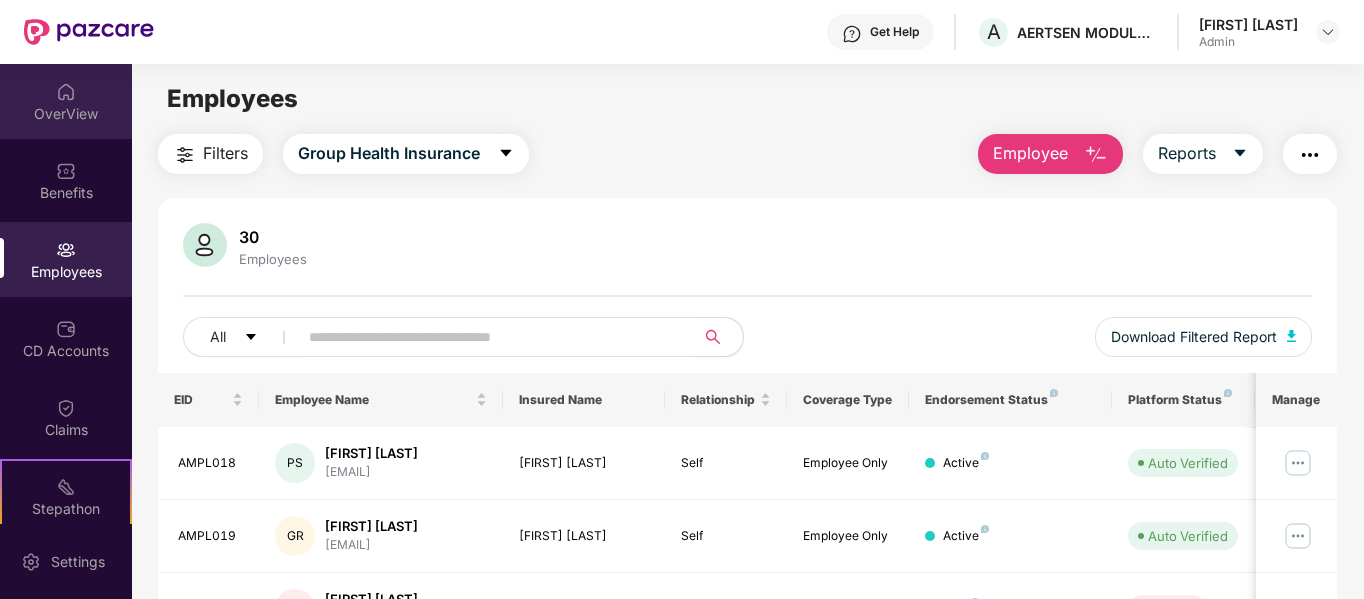 click on "OverView" at bounding box center [66, 114] 